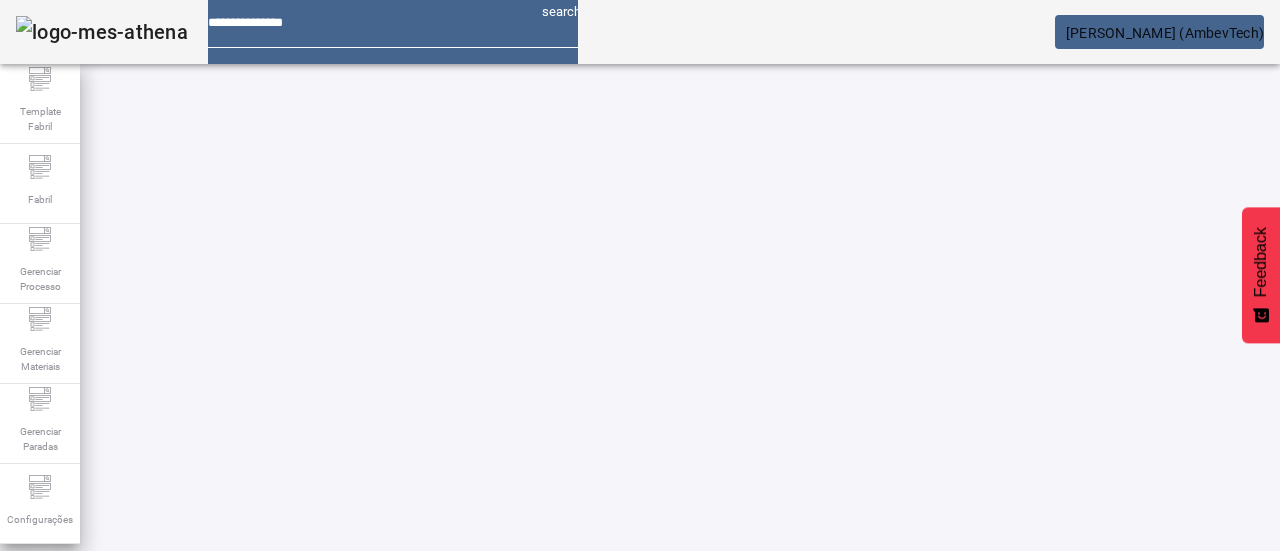 scroll, scrollTop: 0, scrollLeft: 0, axis: both 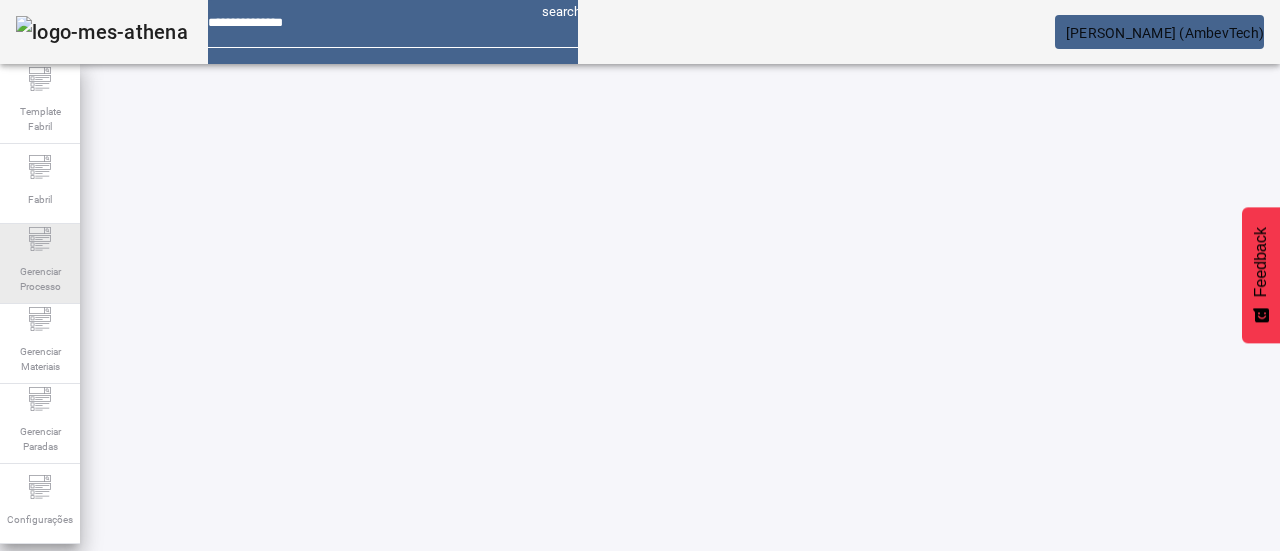 click on "Gerenciar Processo" 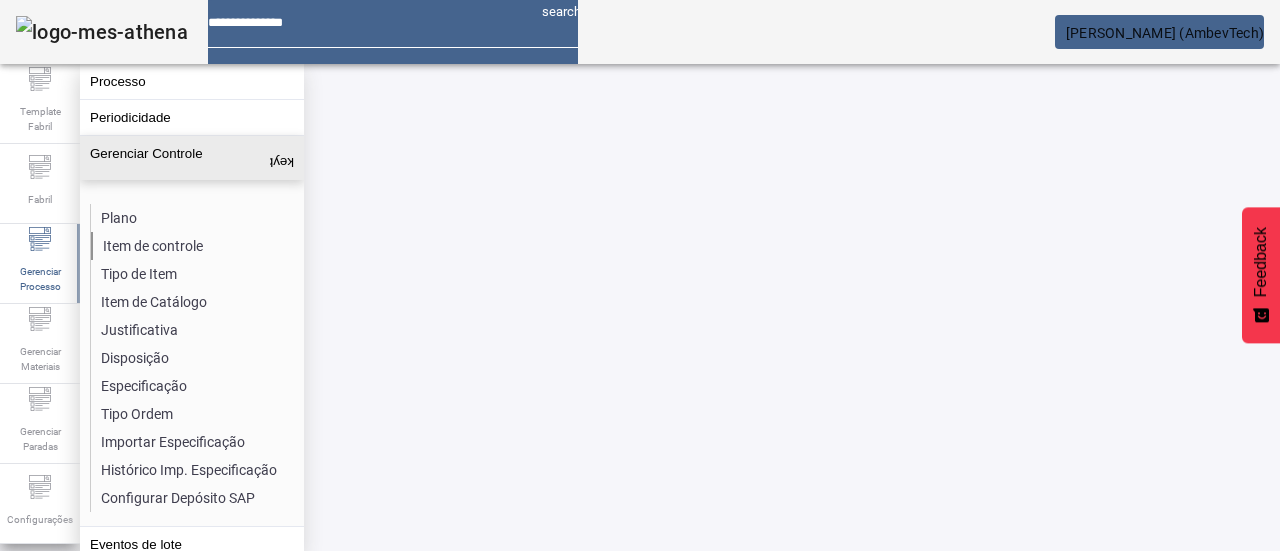 click on "Item de controle" 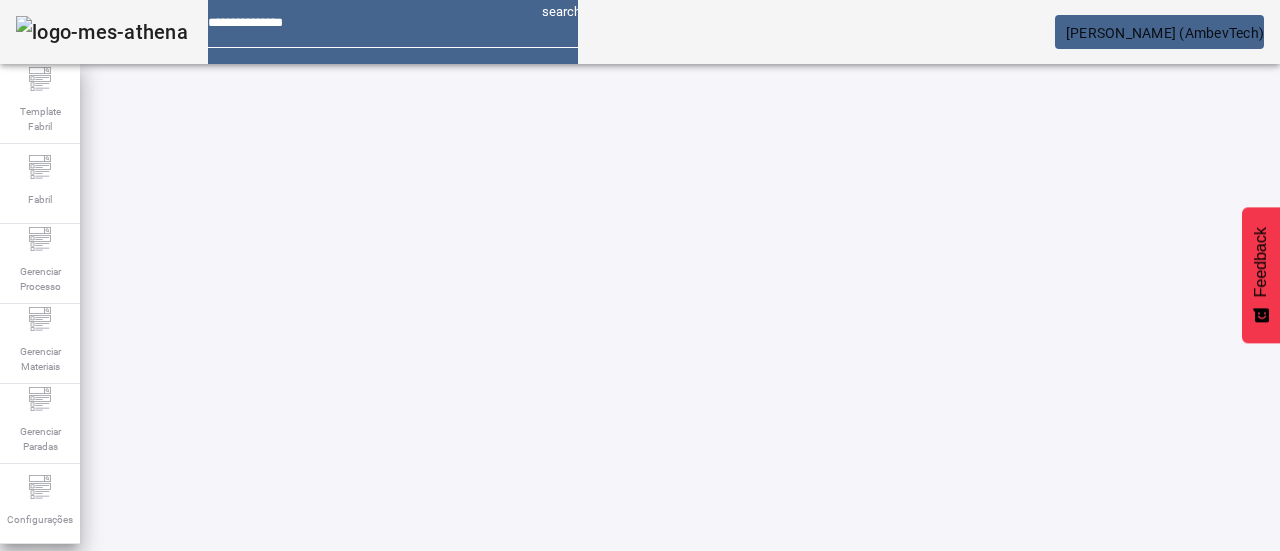 click on "ABRIR FILTROS" 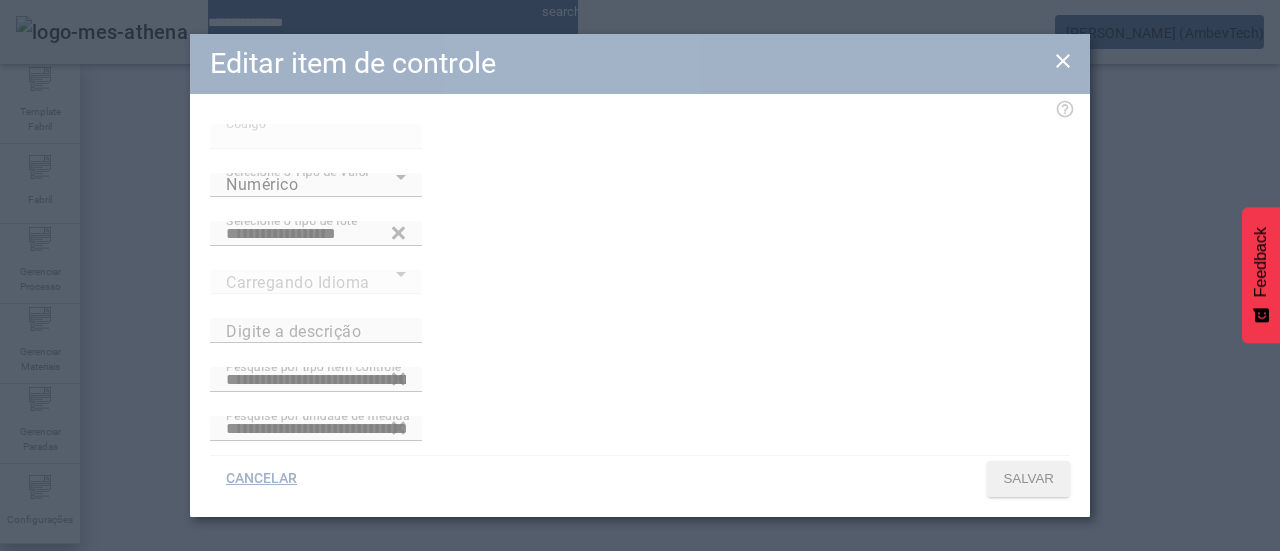 type on "**********" 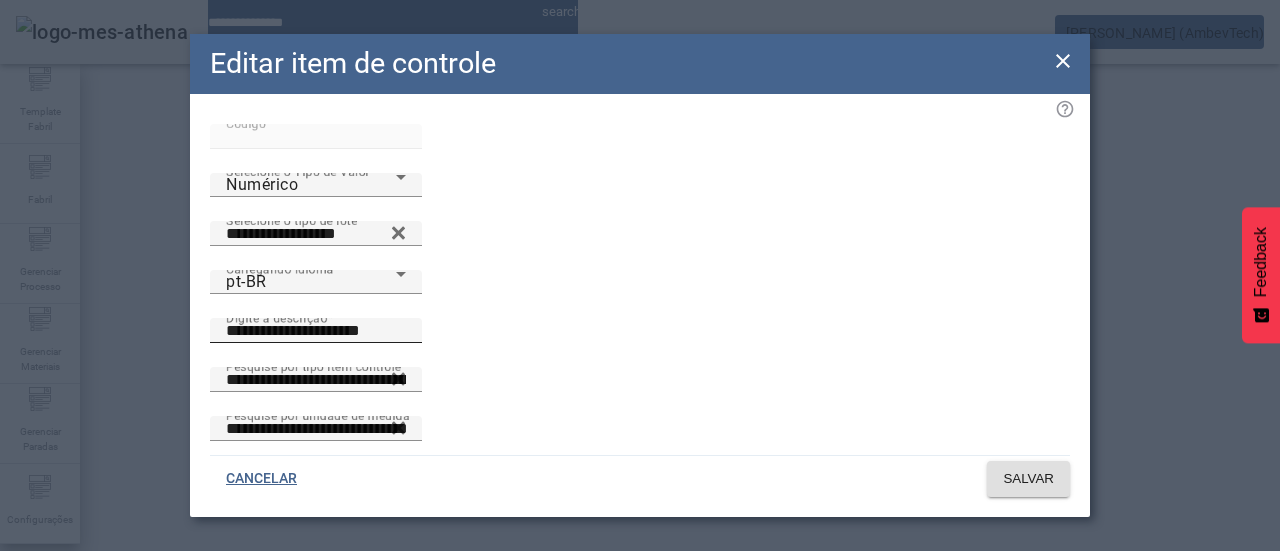 click on "**********" at bounding box center [316, 331] 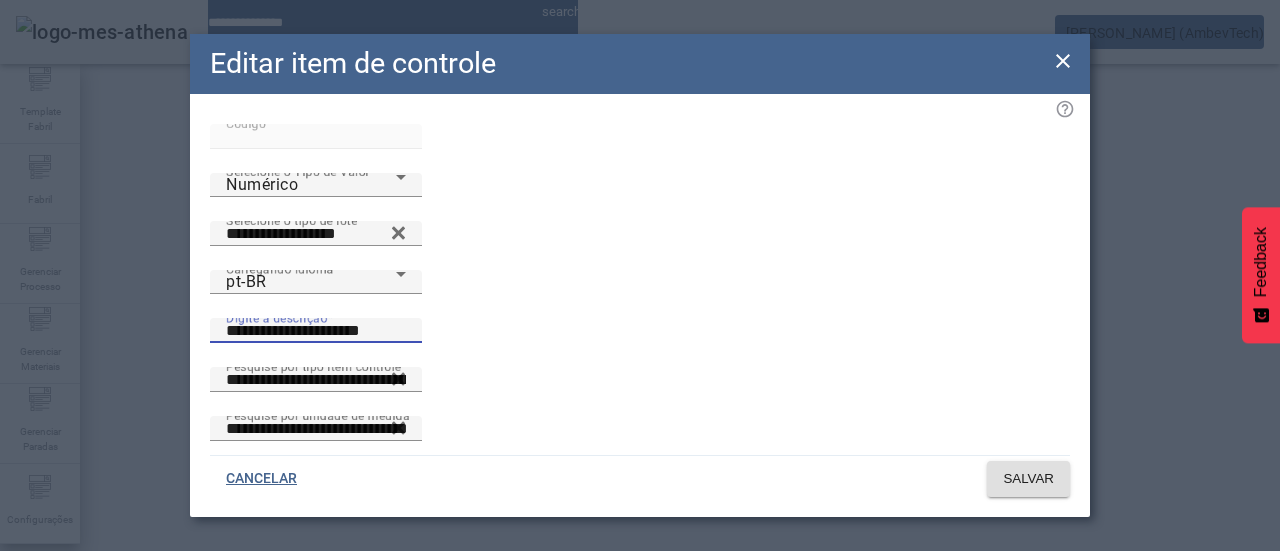 drag, startPoint x: 715, startPoint y: 238, endPoint x: 488, endPoint y: 243, distance: 227.05505 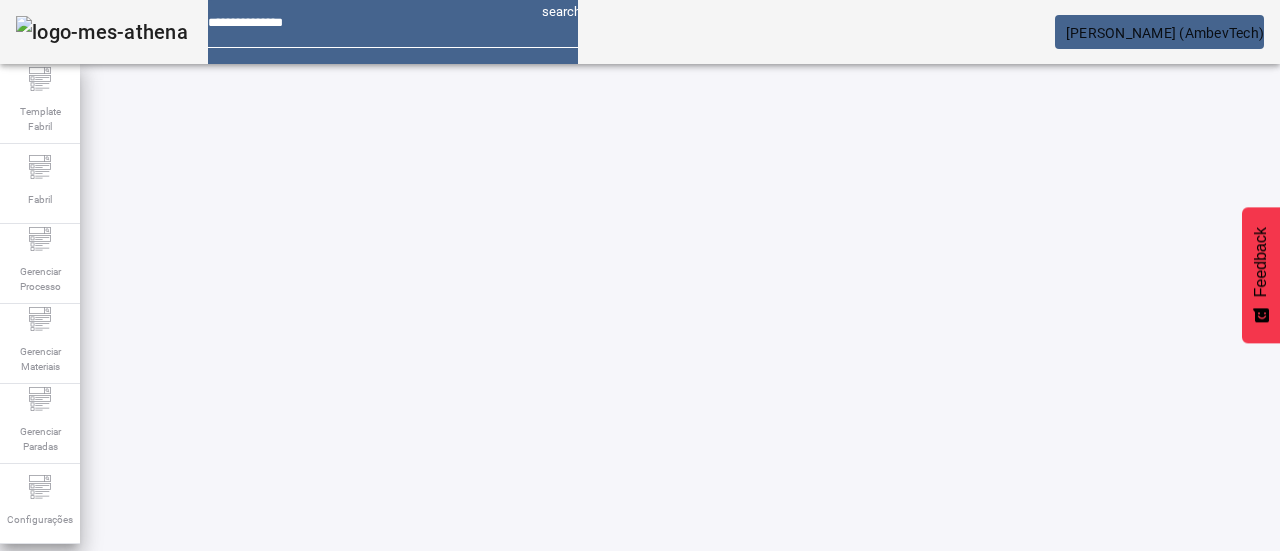 scroll, scrollTop: 0, scrollLeft: 0, axis: both 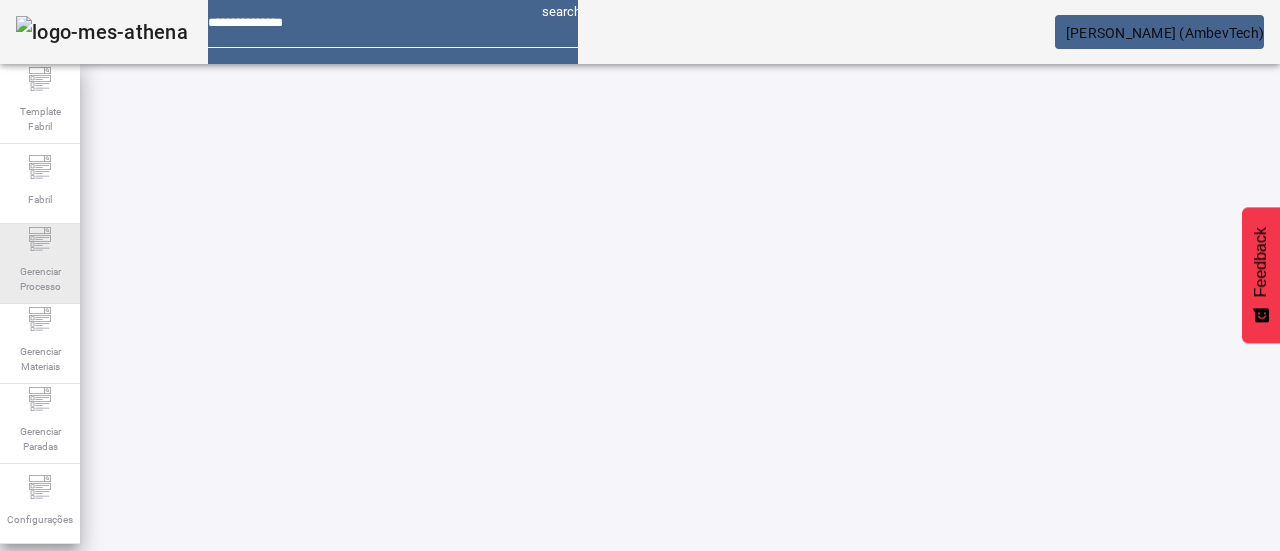 click on "Gerenciar Processo" 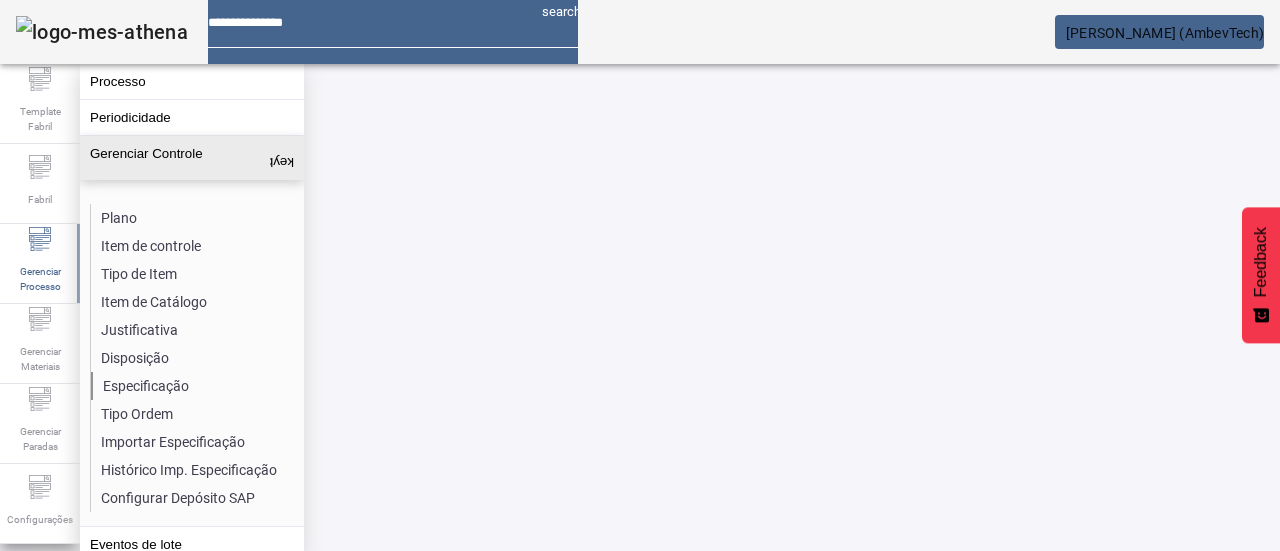 click on "Especificação" 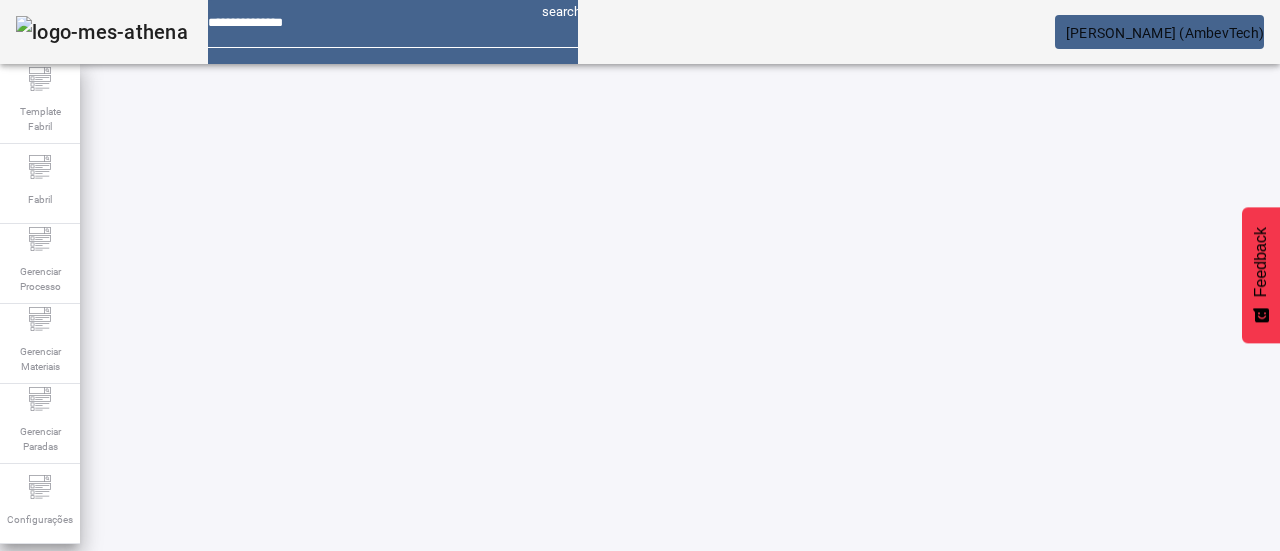 click on "Pesquise por item de controle" at bounding box center [137, 600] 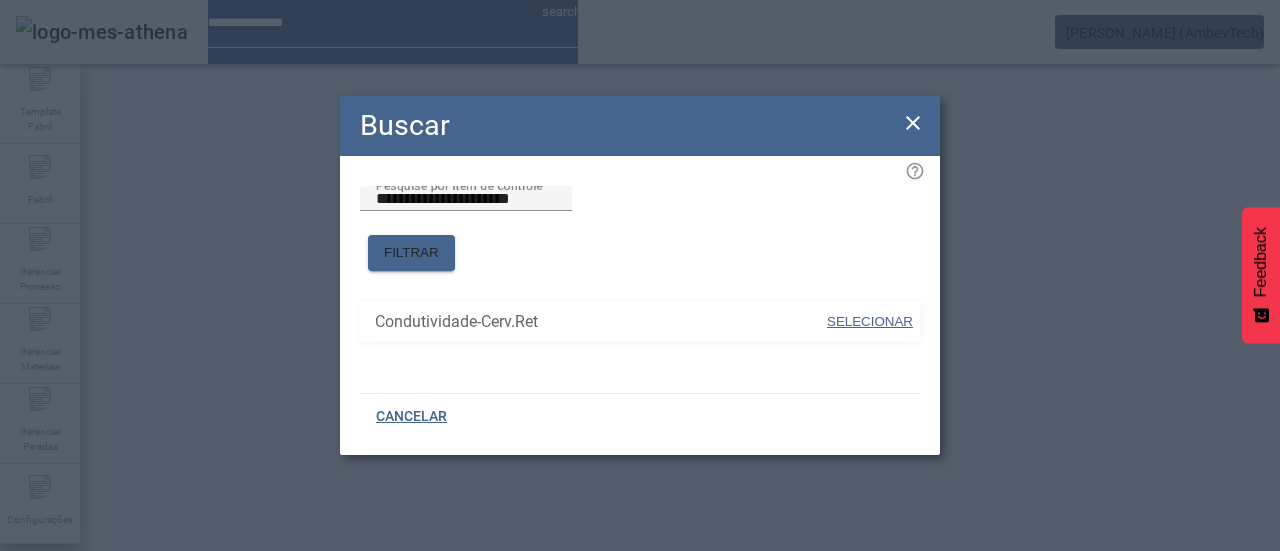 click on "SELECIONAR" at bounding box center (870, 321) 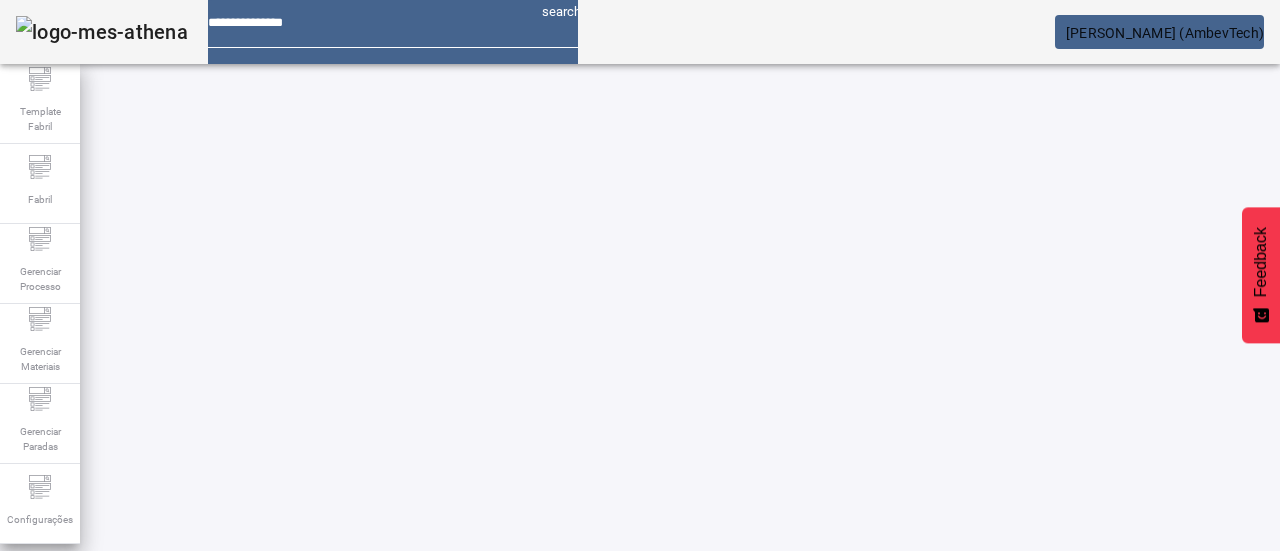 click on "FILTRAR" 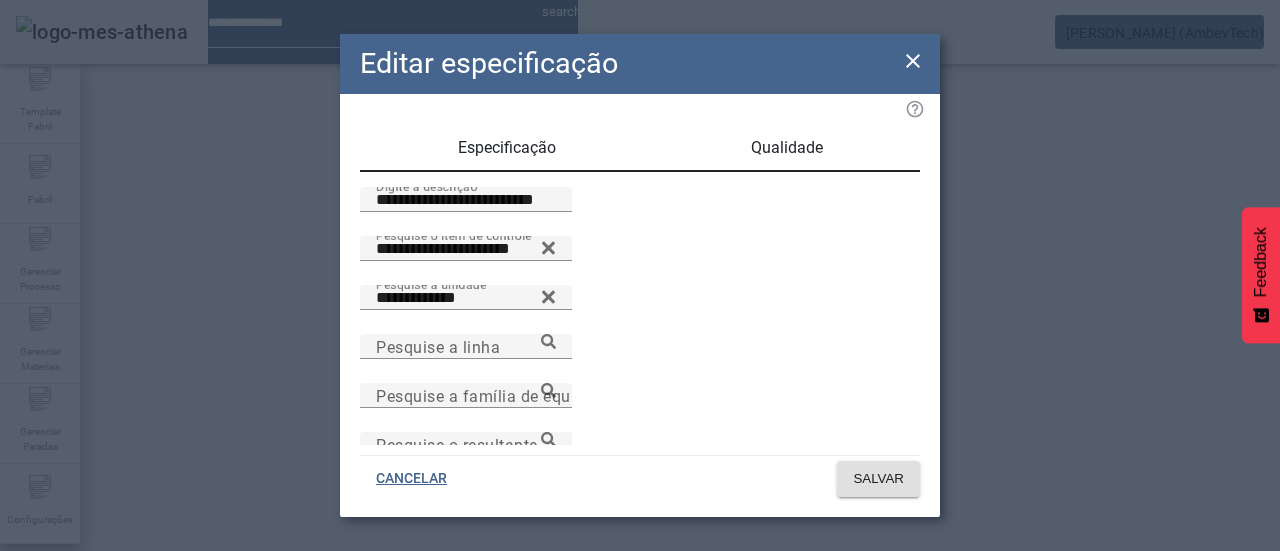 click 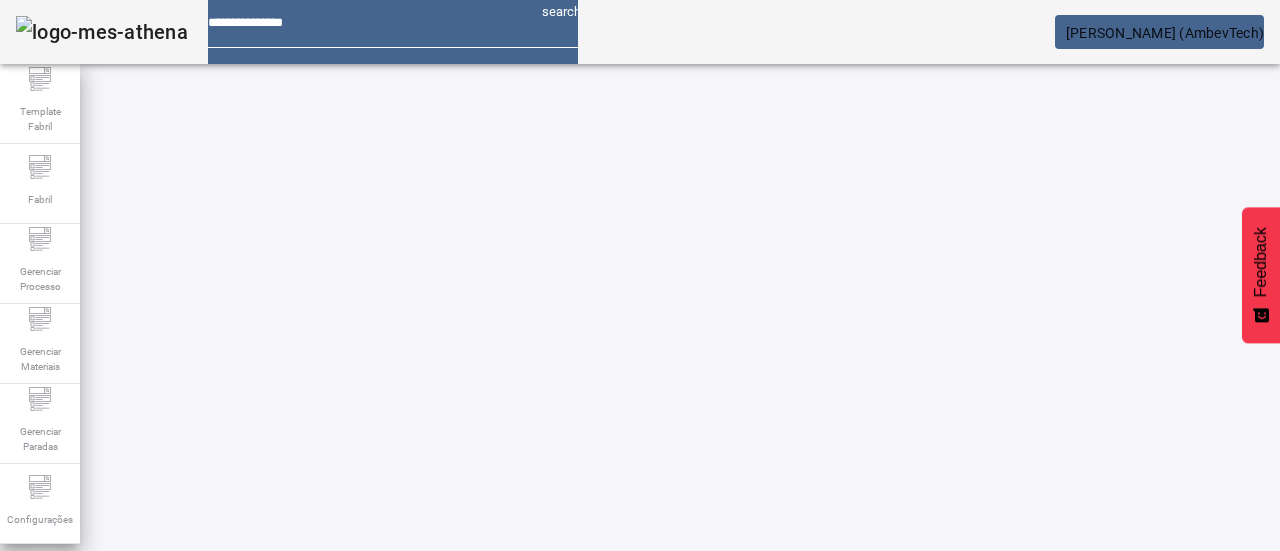 click 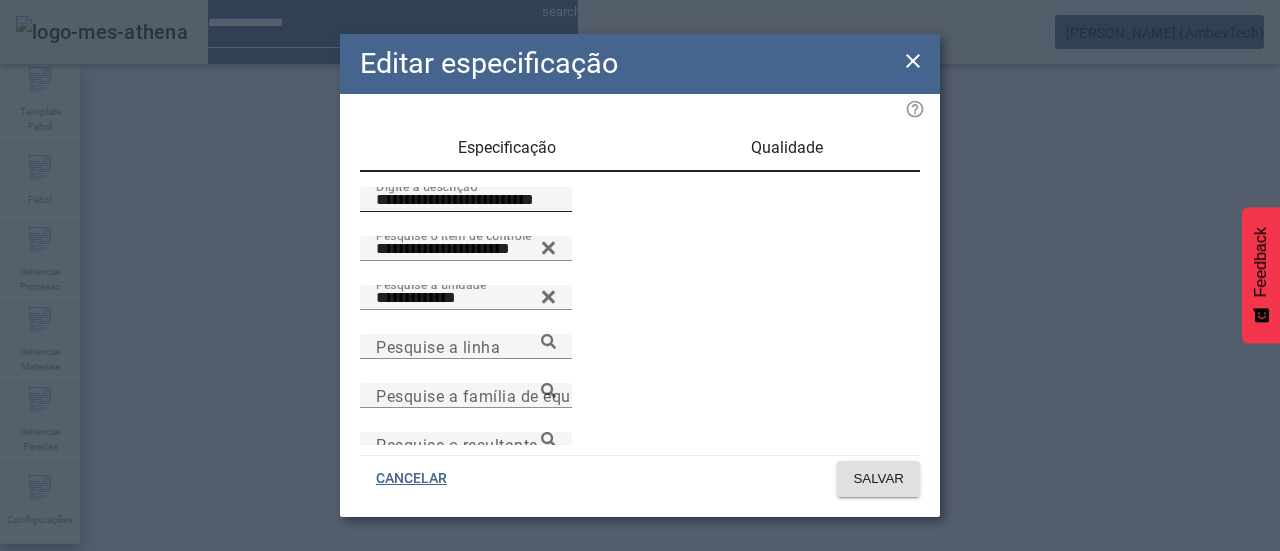 click on "**********" at bounding box center [466, 200] 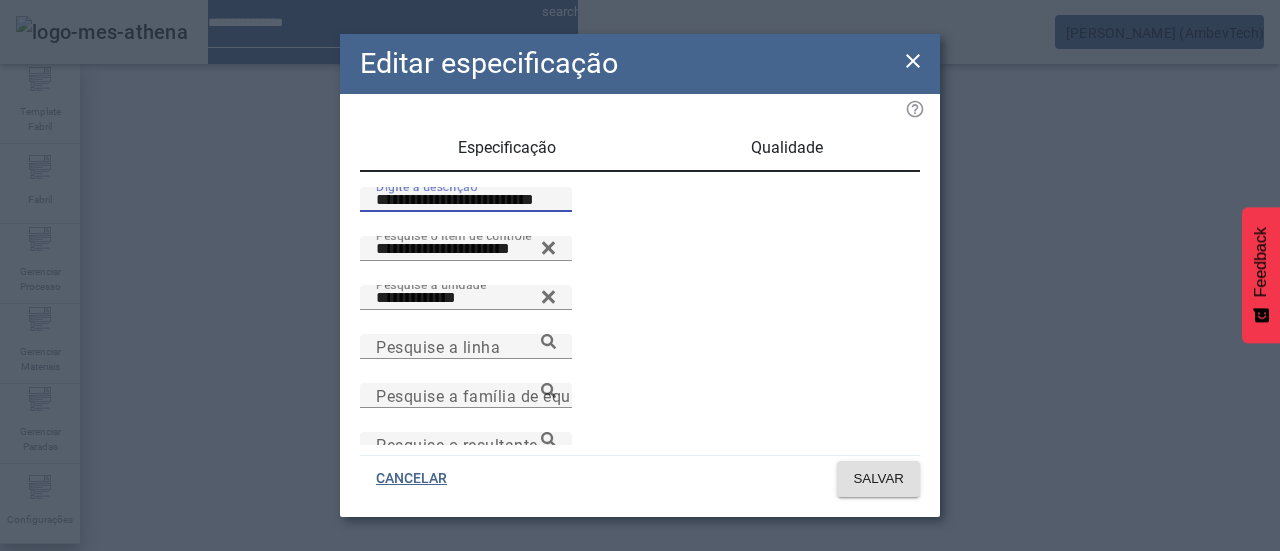 click on "**********" at bounding box center [466, 200] 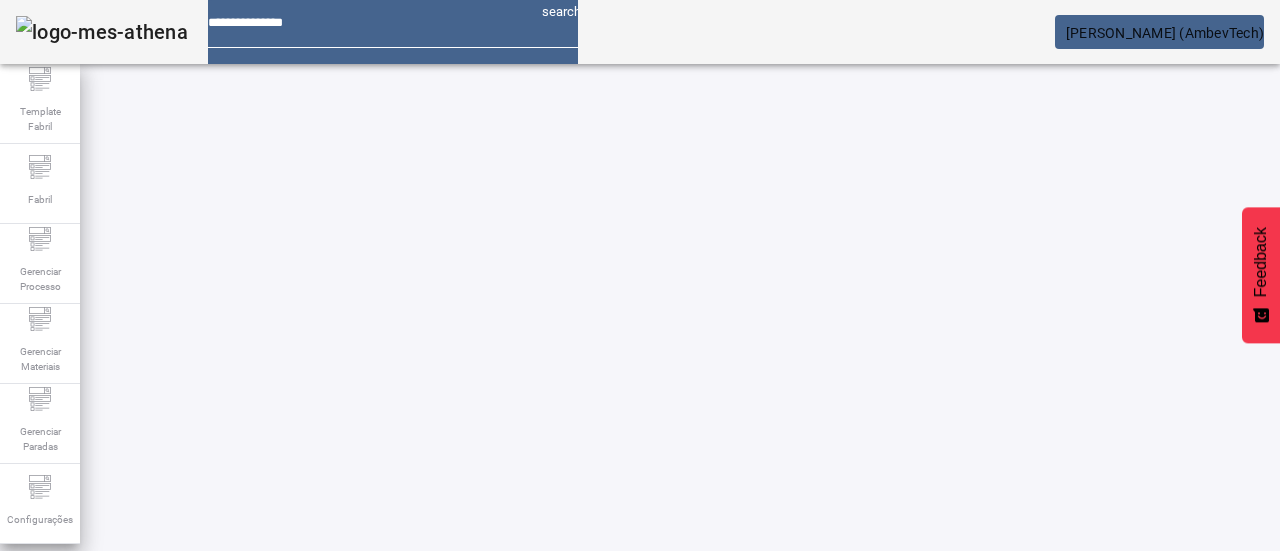 click 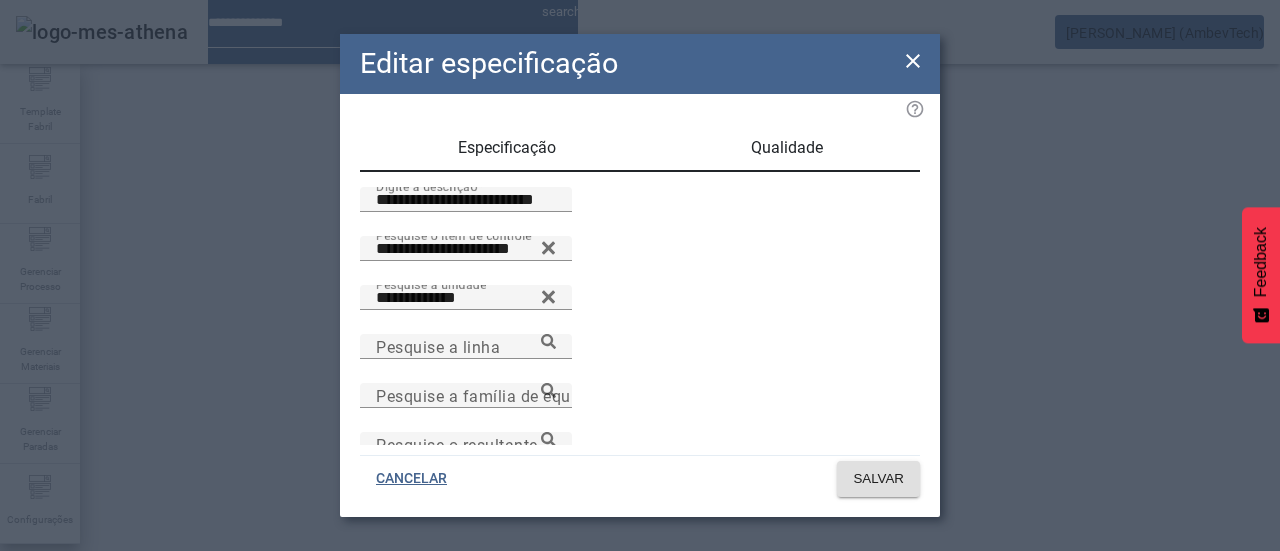 click on "Qualidade" at bounding box center (787, 148) 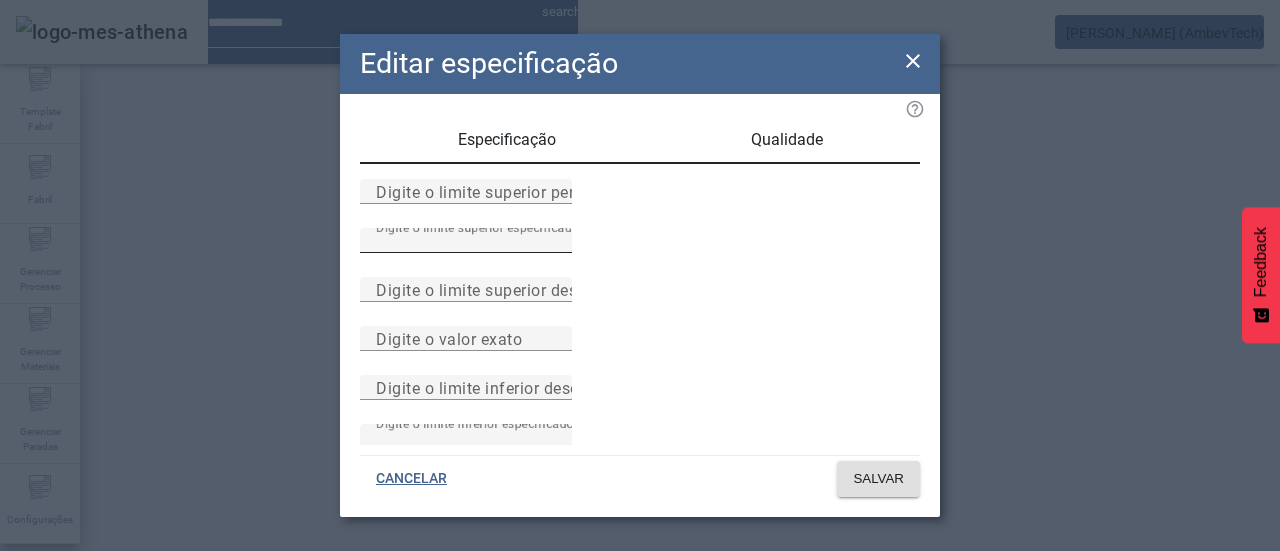 scroll, scrollTop: 0, scrollLeft: 0, axis: both 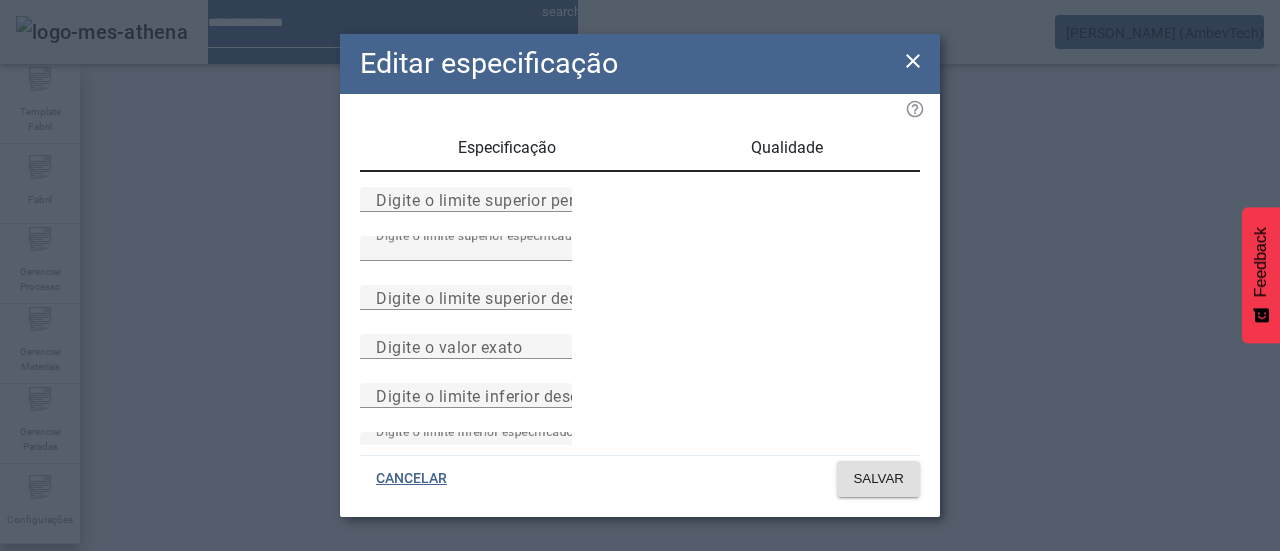 click on "Especificação" at bounding box center [507, 148] 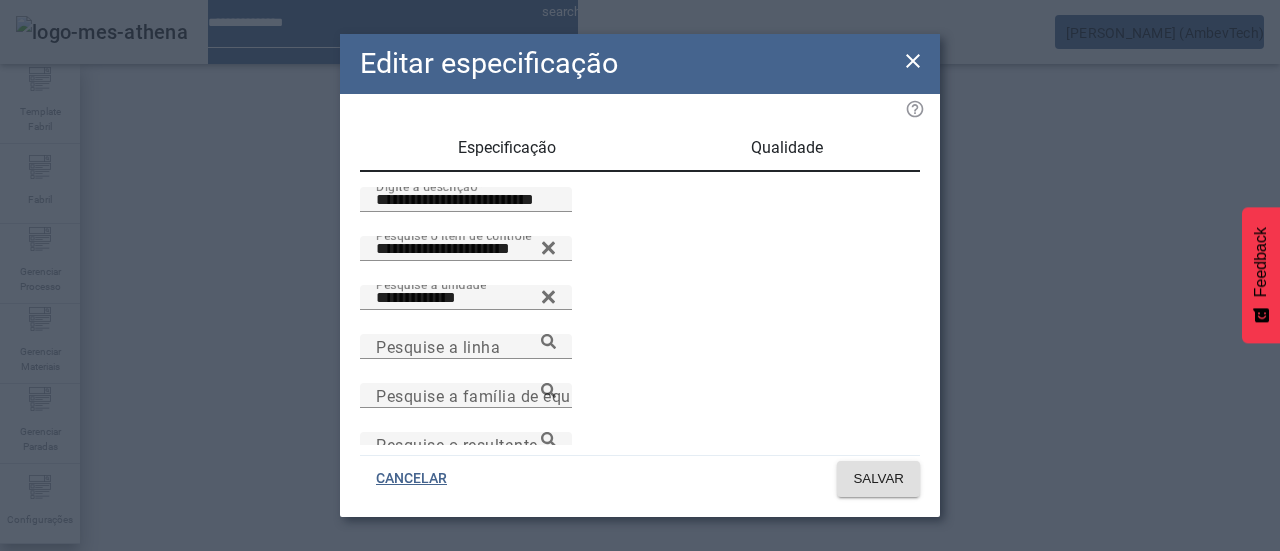 click 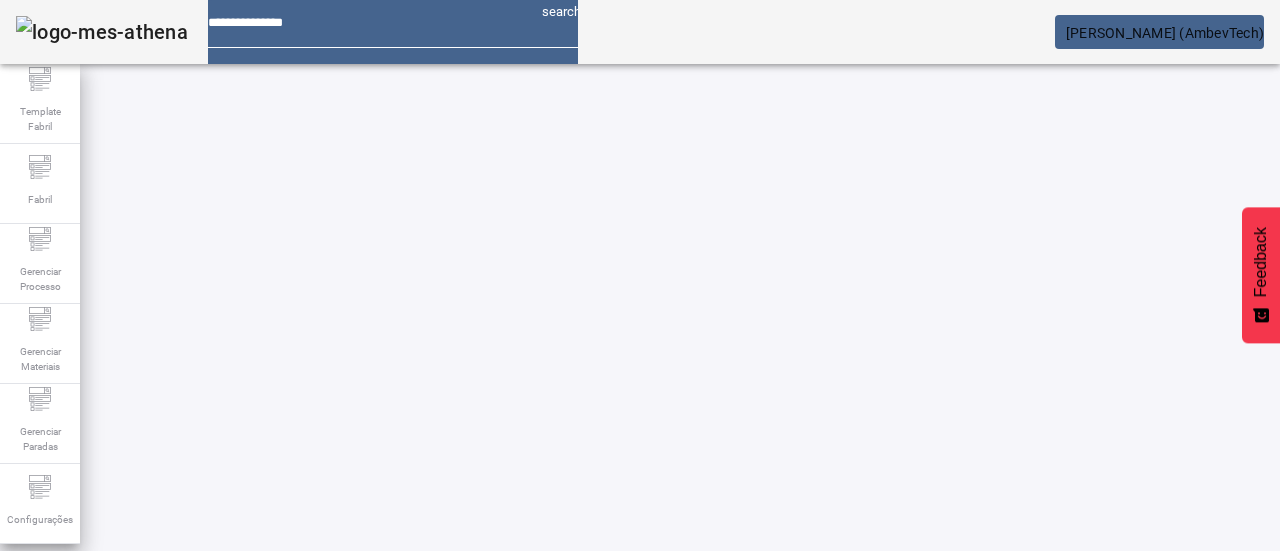 click 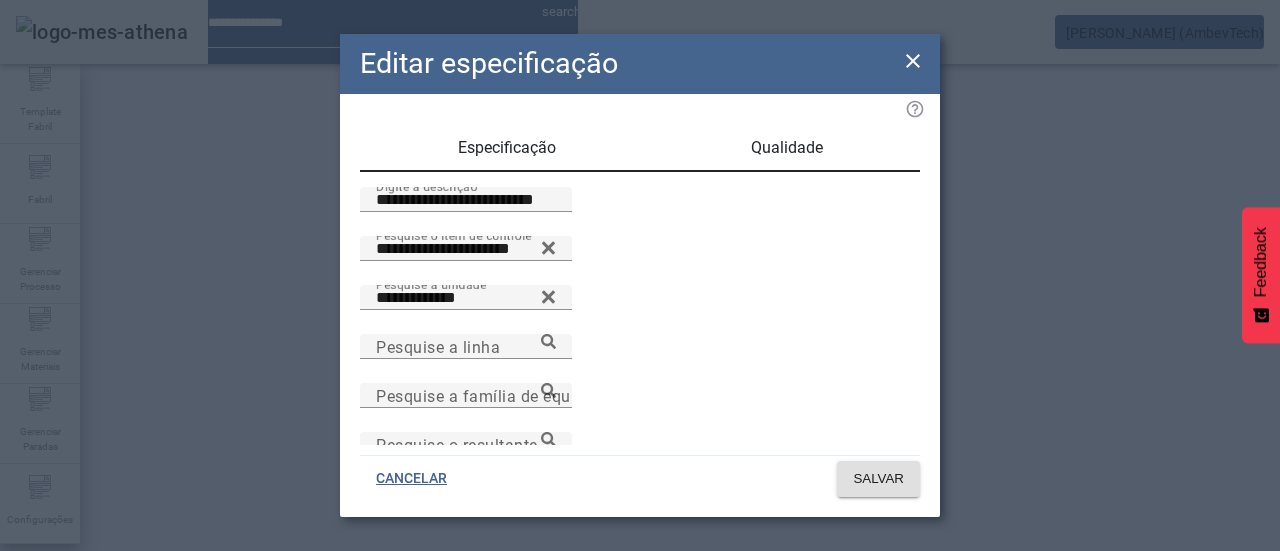 click on "Qualidade" at bounding box center [787, 148] 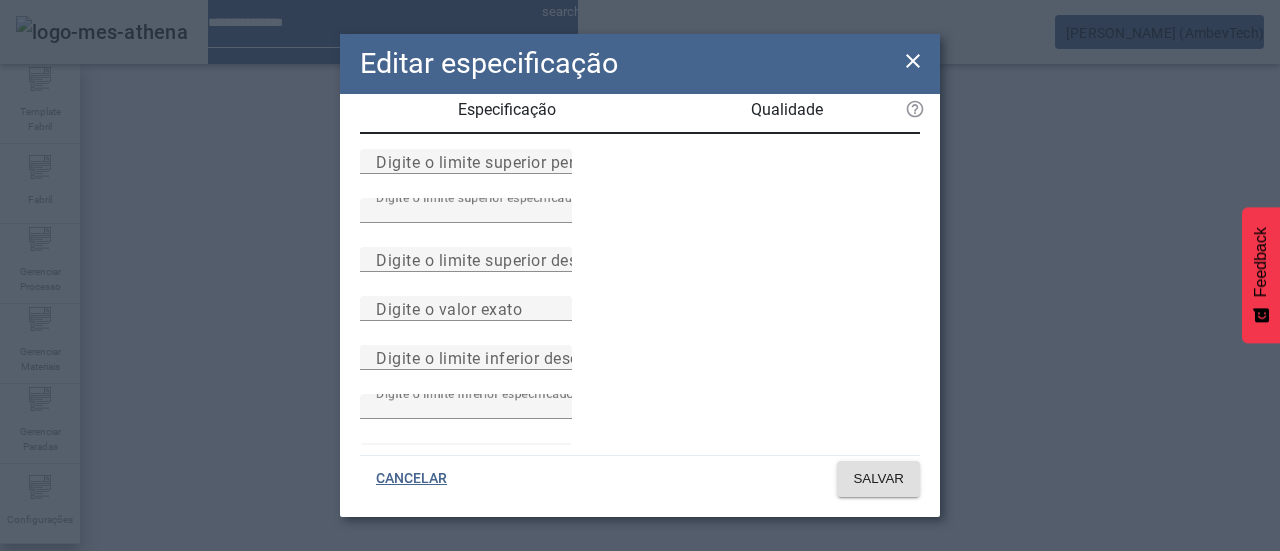 scroll, scrollTop: 0, scrollLeft: 0, axis: both 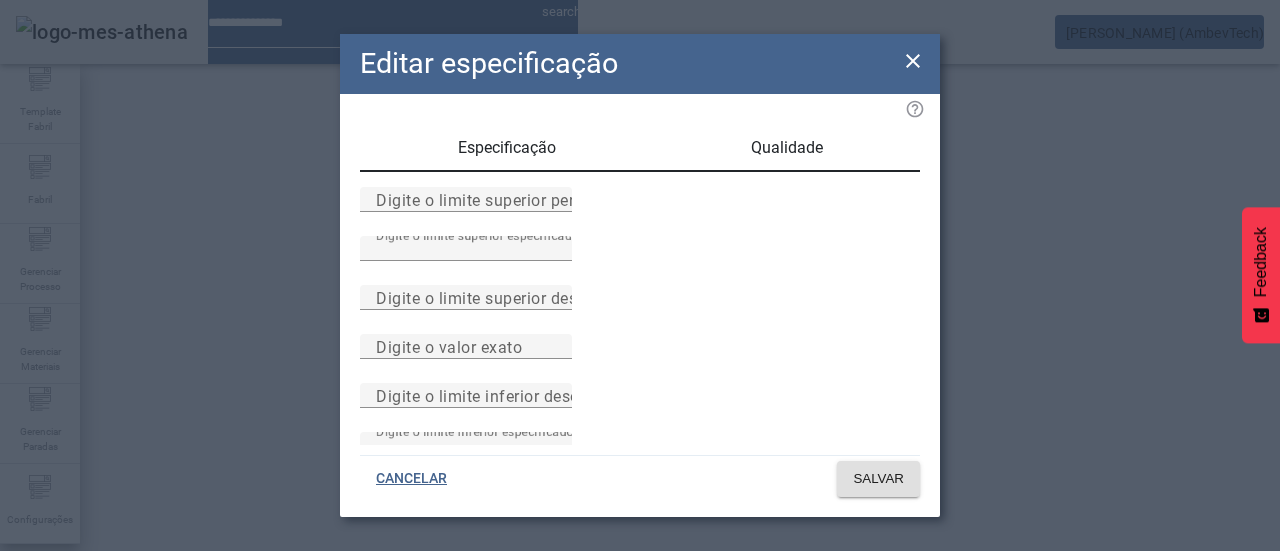 click on "Especificação" at bounding box center (507, 148) 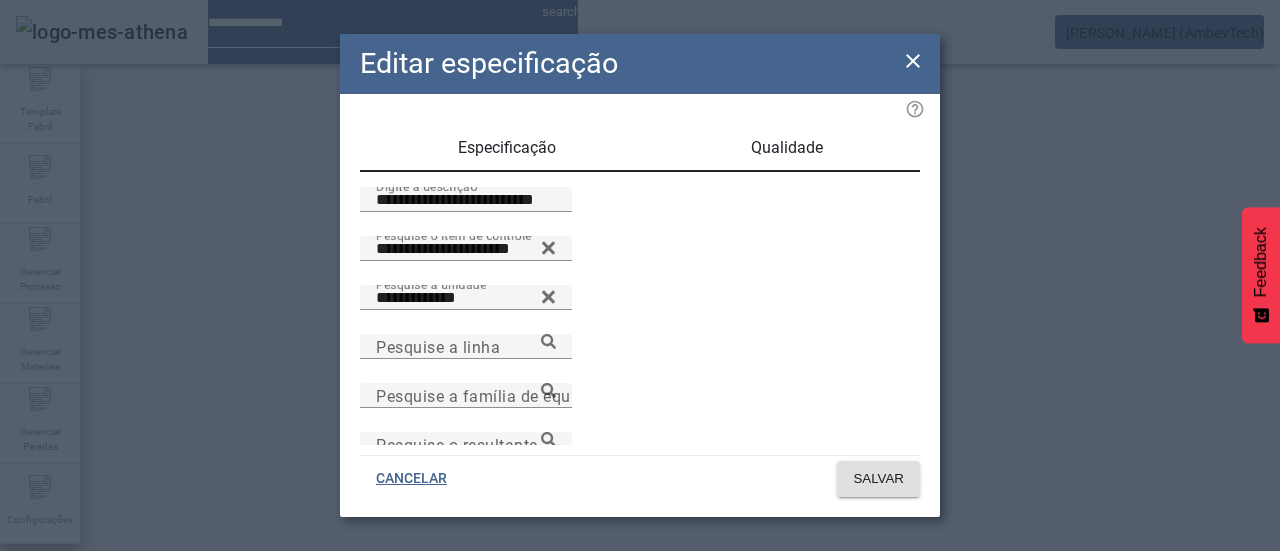click 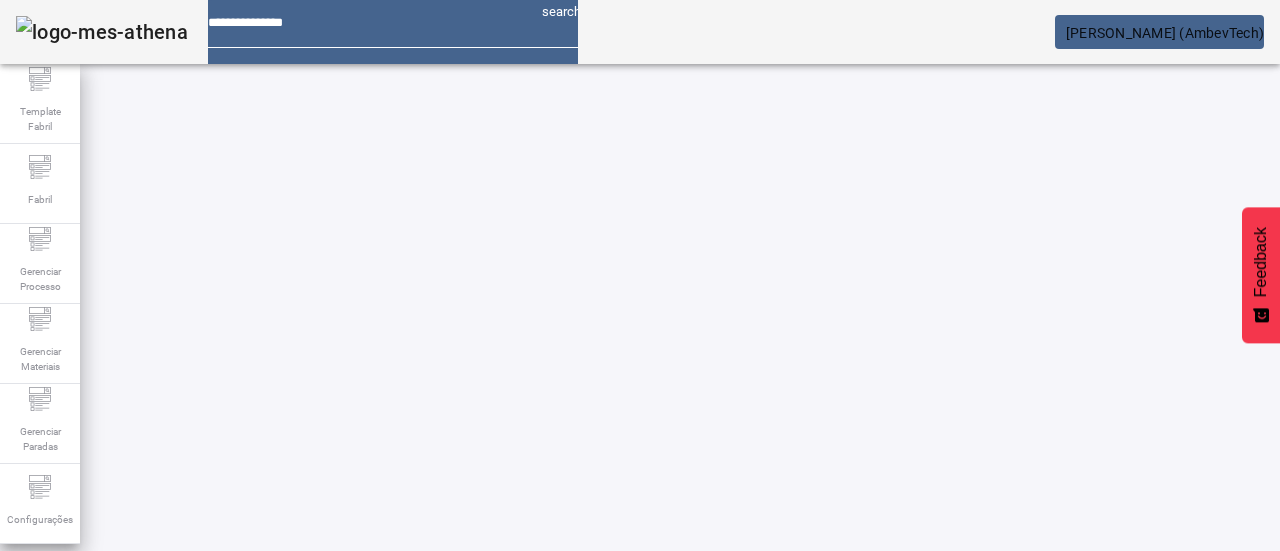 click 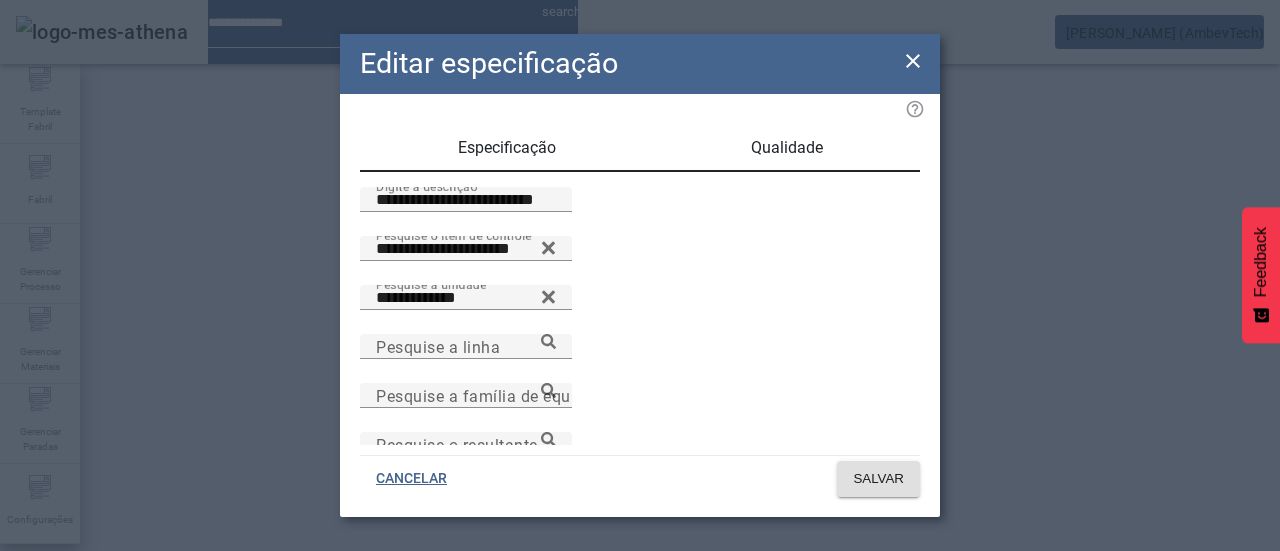 click on "Qualidade" at bounding box center [787, 148] 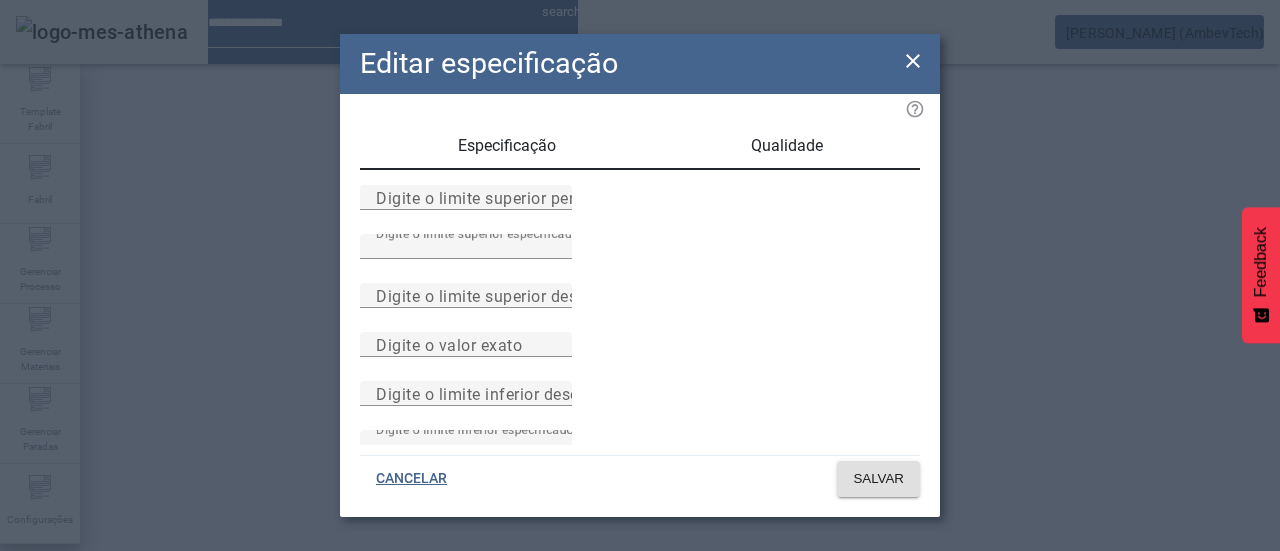 scroll, scrollTop: 0, scrollLeft: 0, axis: both 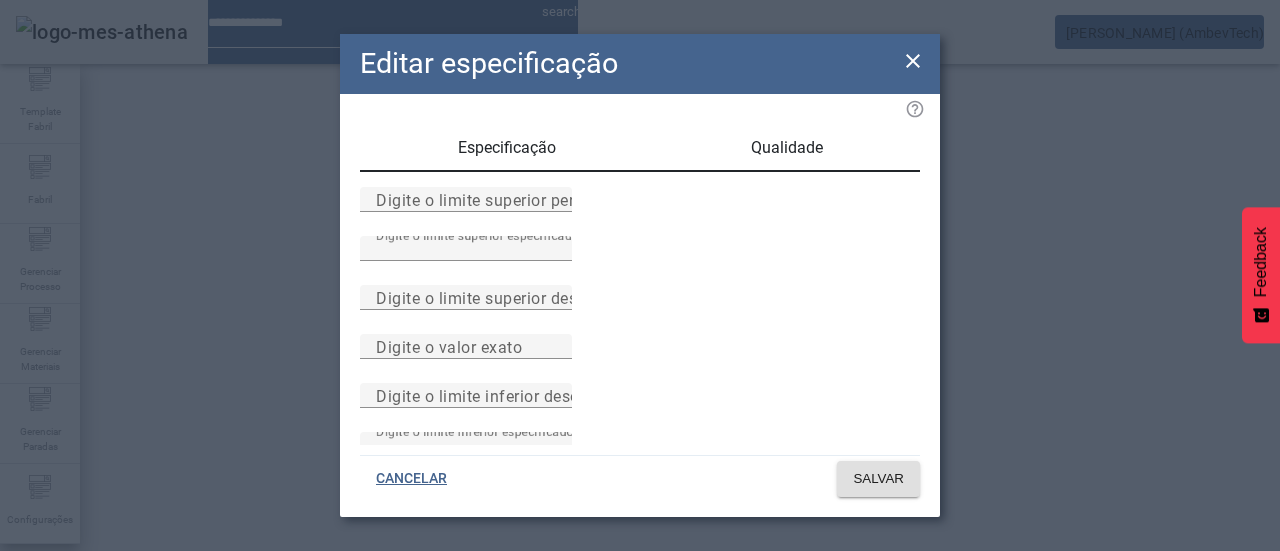 click 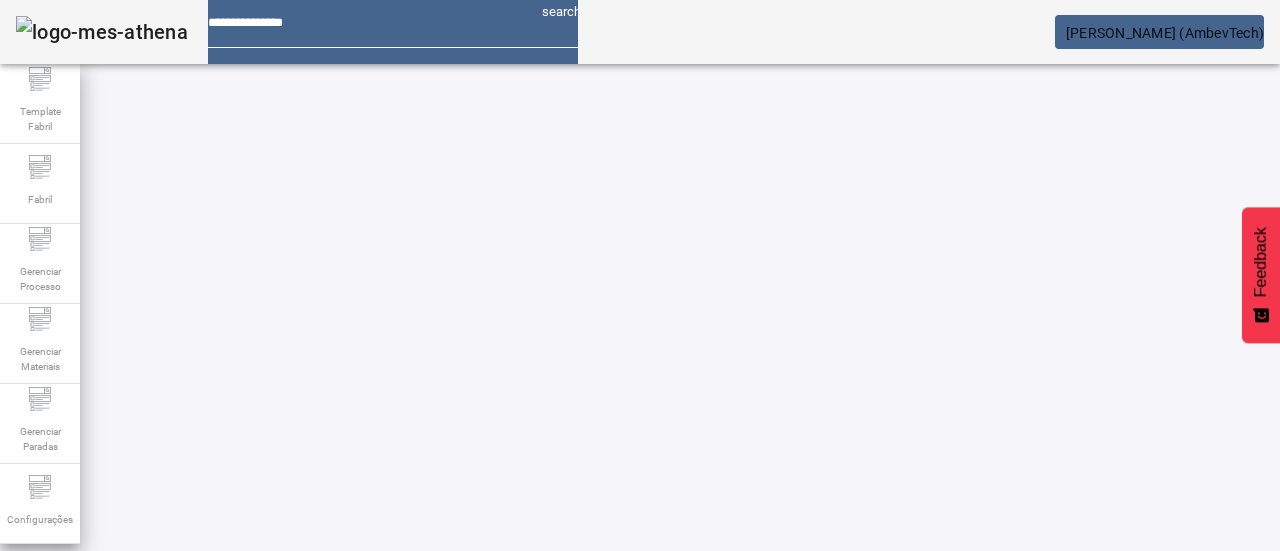 click 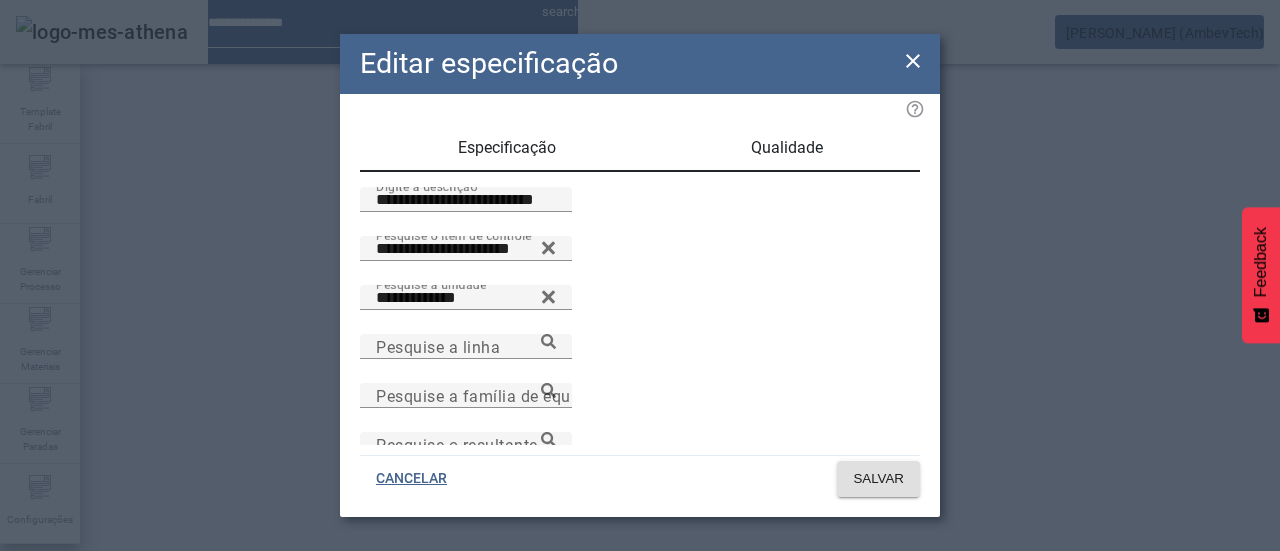 click on "Qualidade" at bounding box center [786, 148] 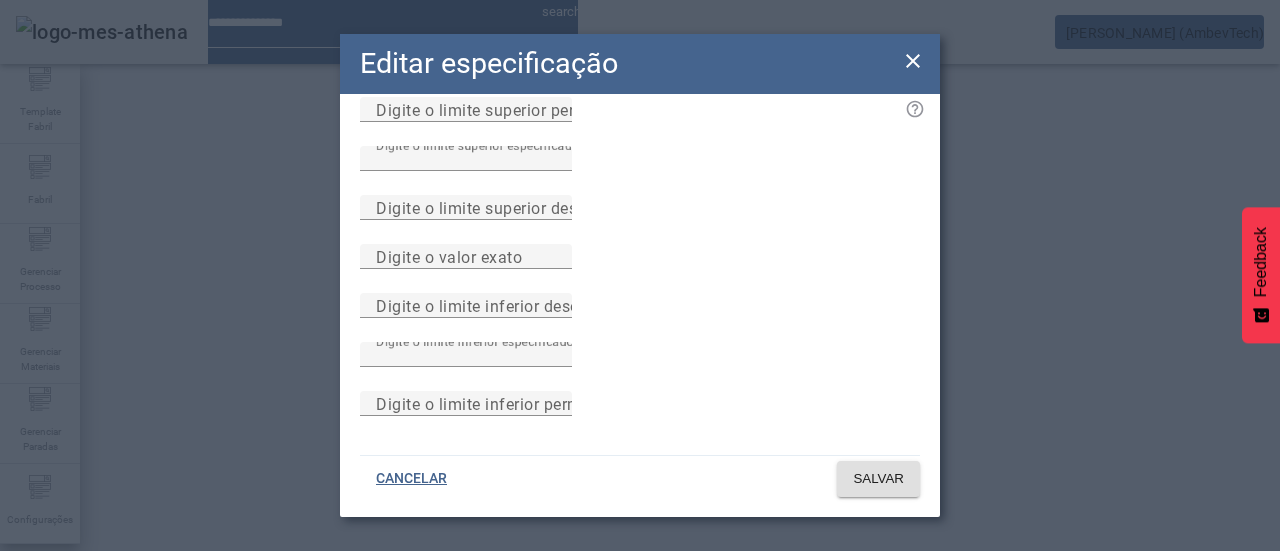scroll, scrollTop: 0, scrollLeft: 0, axis: both 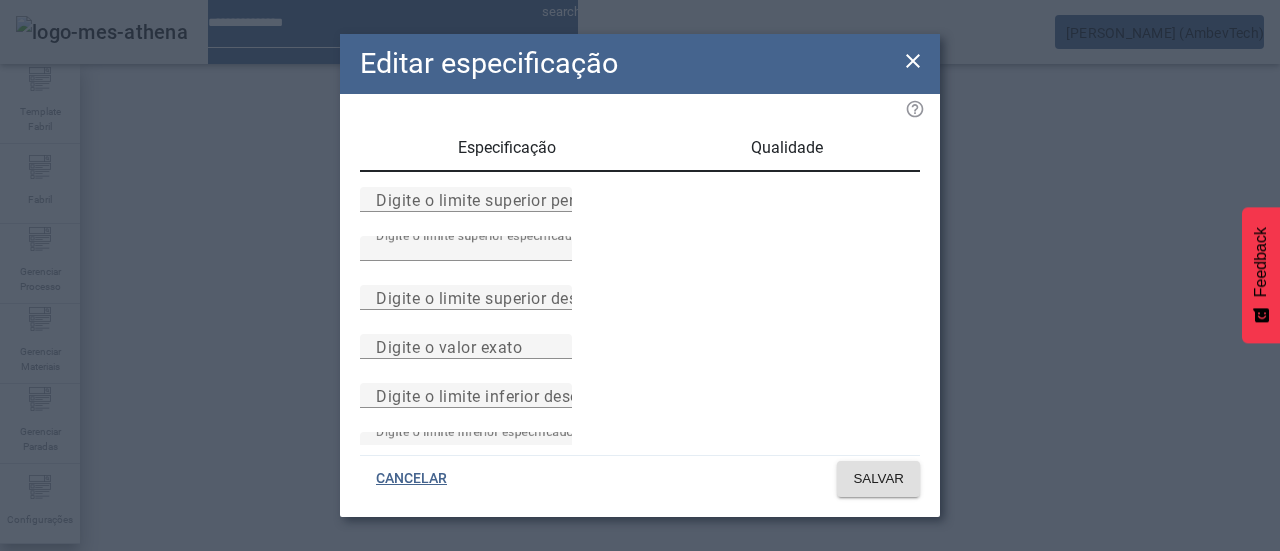 click on "Especificação" at bounding box center [507, 148] 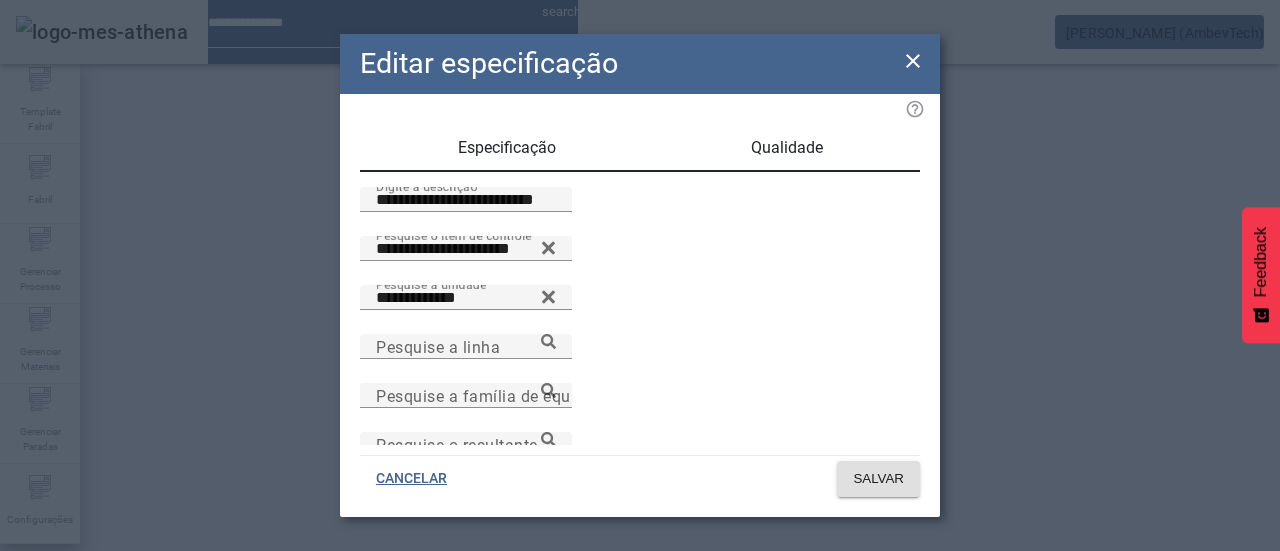 click 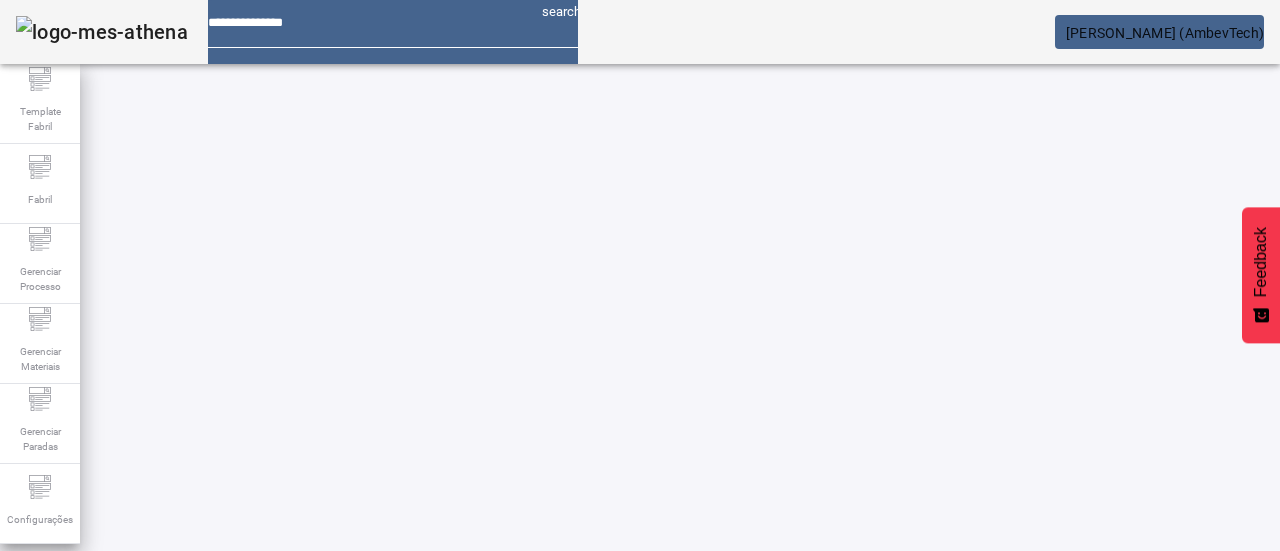 scroll, scrollTop: 523, scrollLeft: 0, axis: vertical 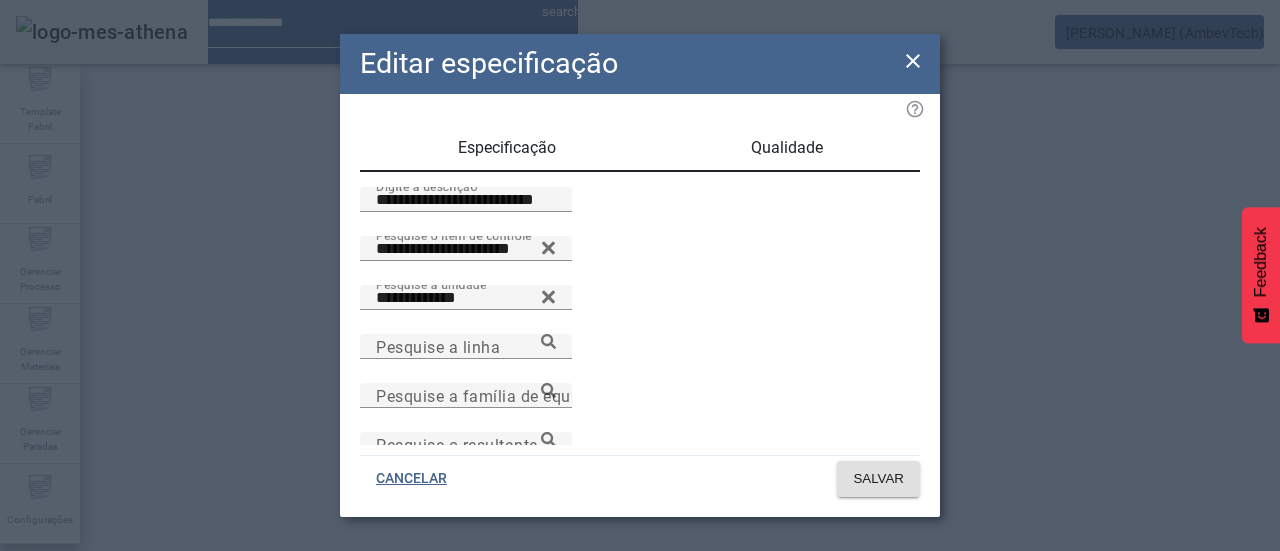 click on "Qualidade" at bounding box center [787, 148] 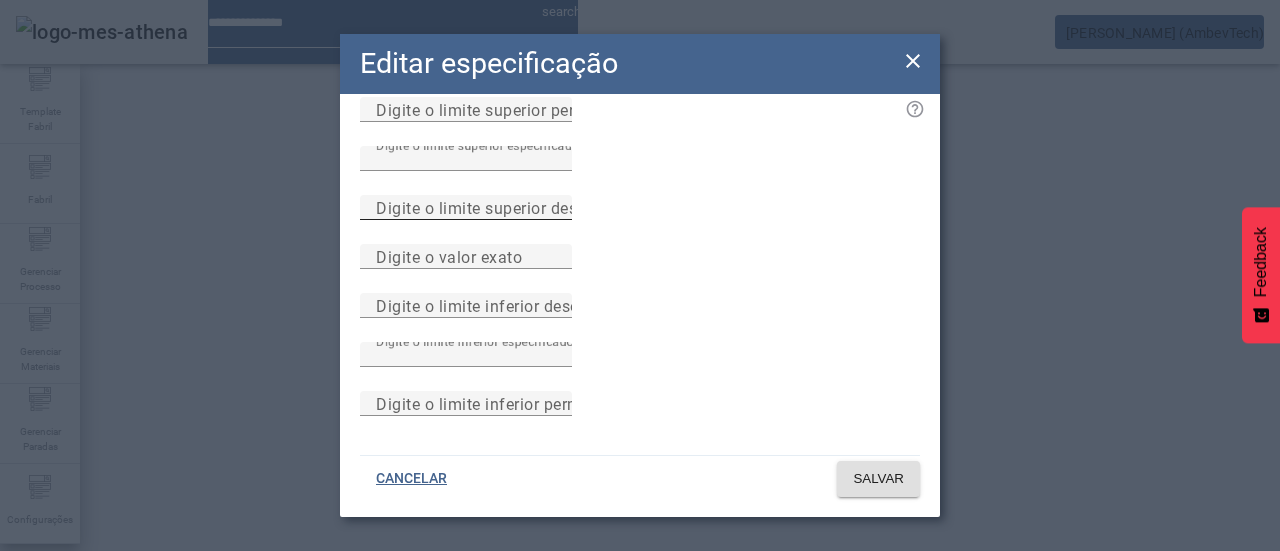 scroll, scrollTop: 0, scrollLeft: 0, axis: both 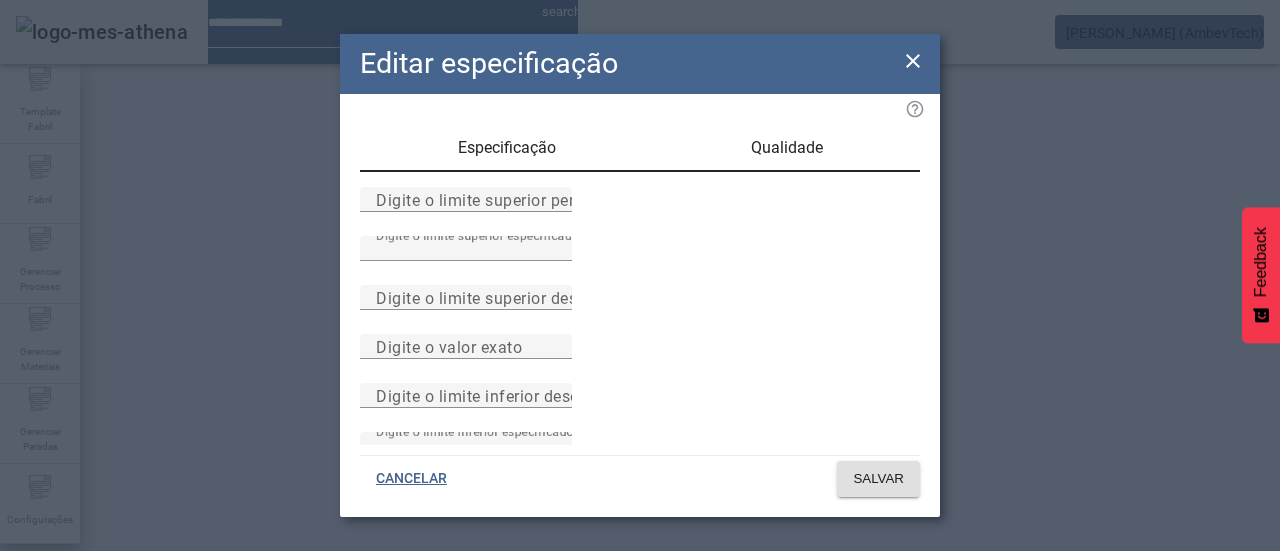 click on "Especificação" at bounding box center [507, 148] 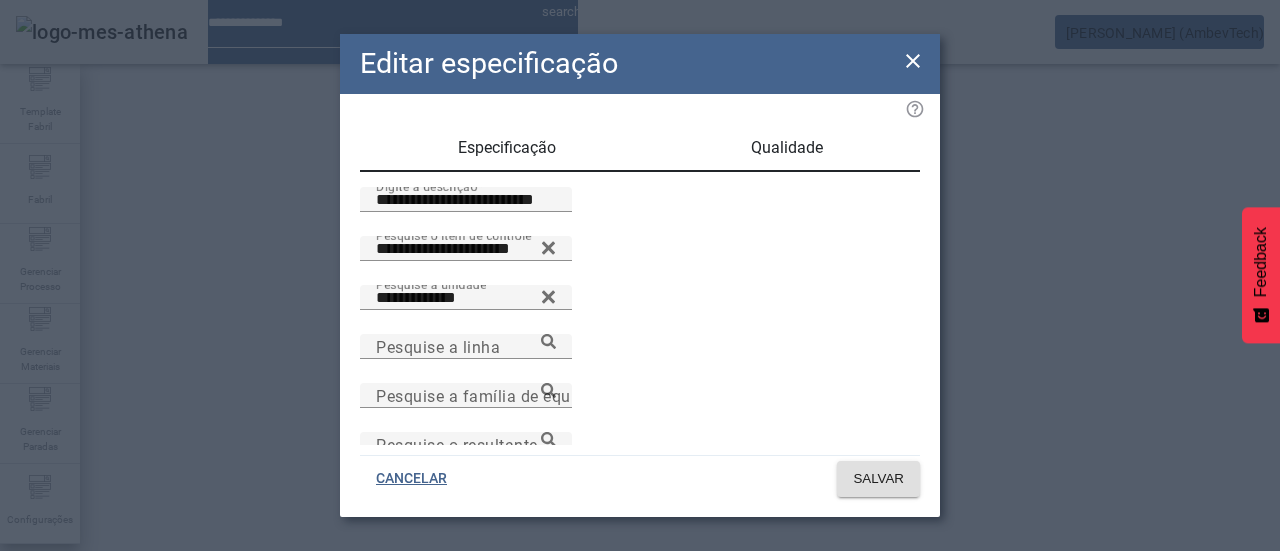 click 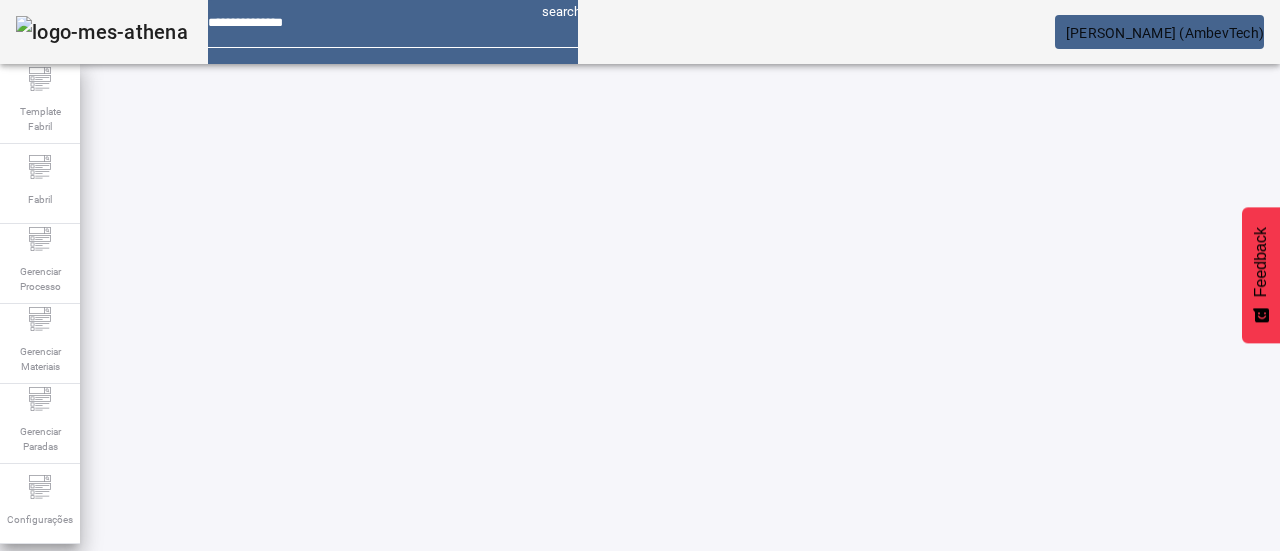 scroll, scrollTop: 623, scrollLeft: 0, axis: vertical 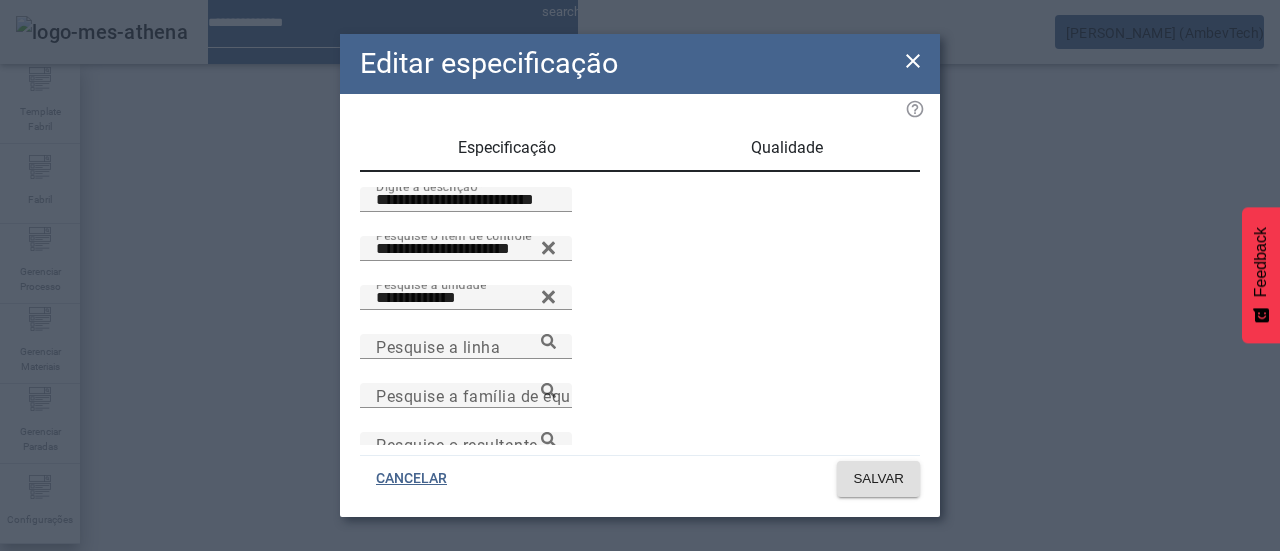 click on "Qualidade" at bounding box center [787, 148] 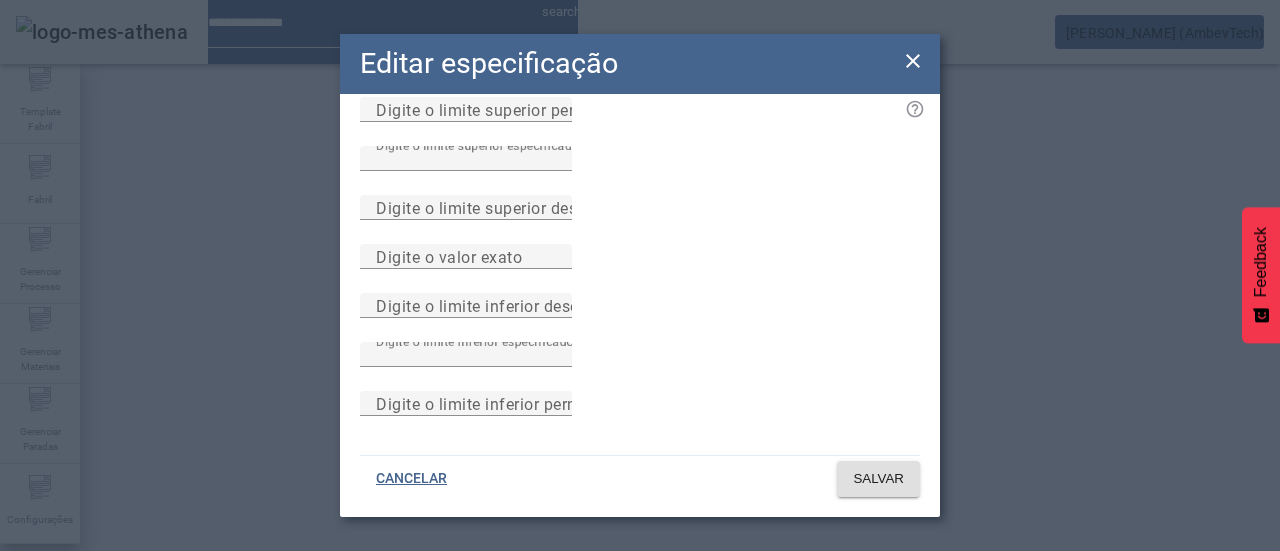 scroll, scrollTop: 0, scrollLeft: 0, axis: both 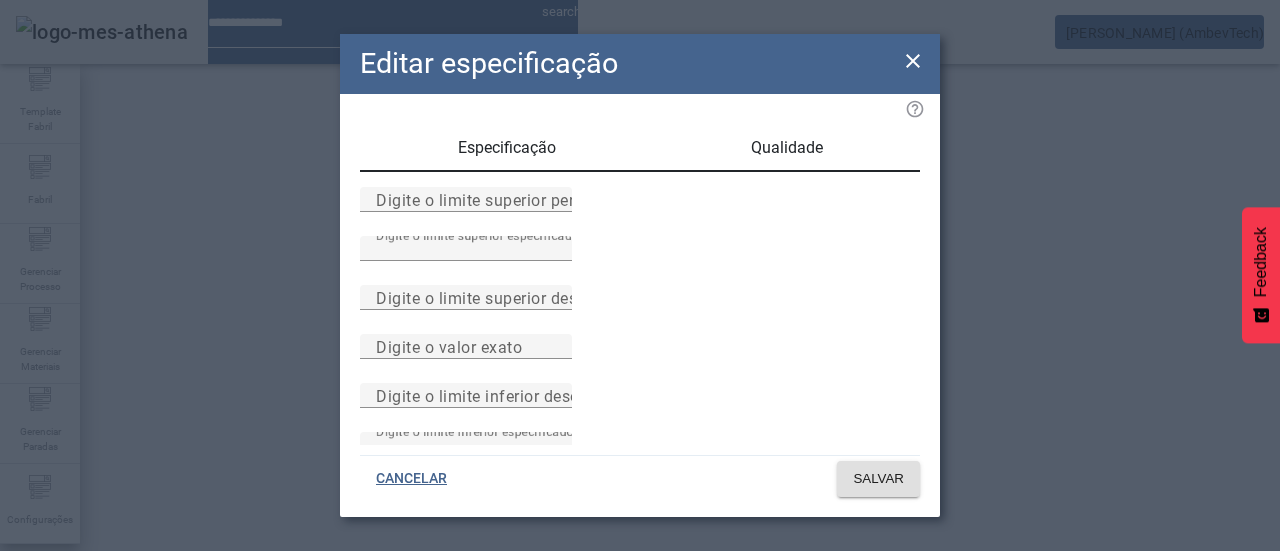 click on "Especificação" at bounding box center [507, 148] 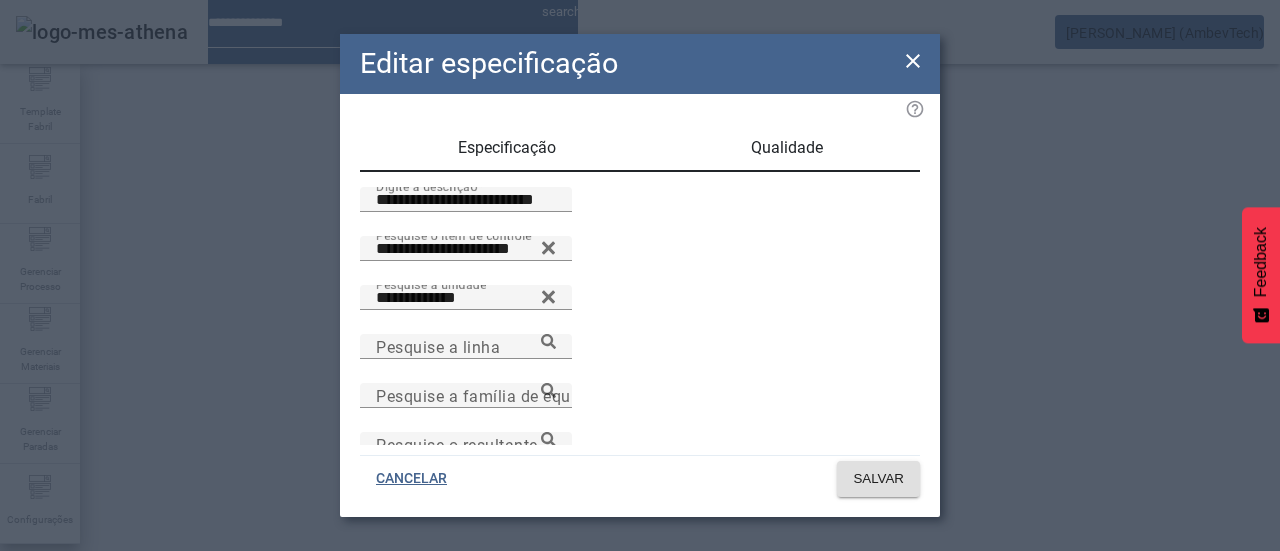 click 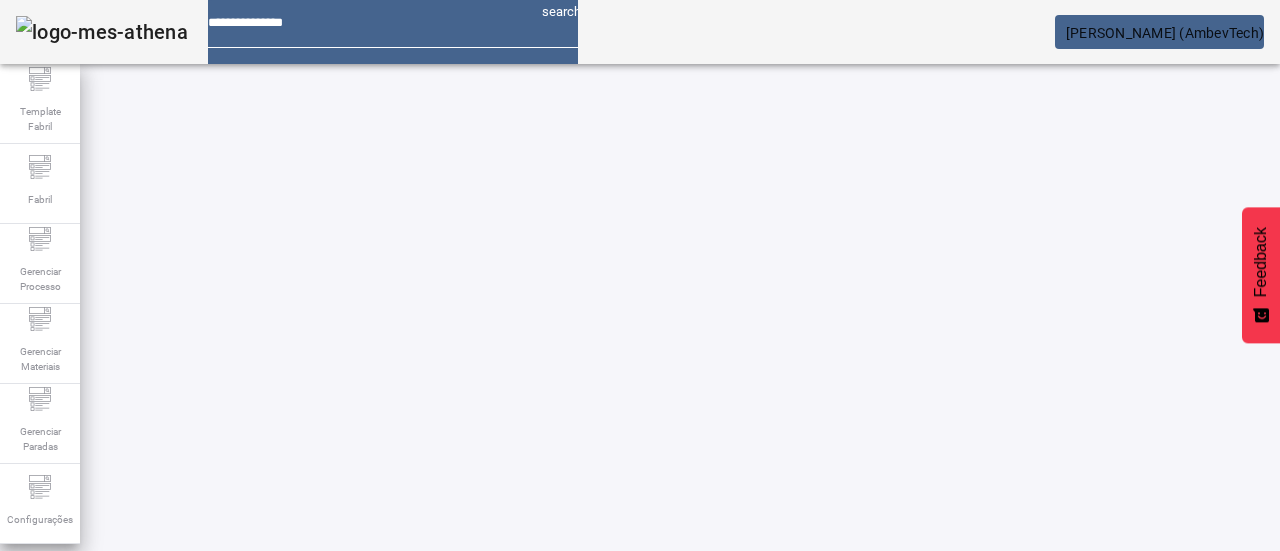 click 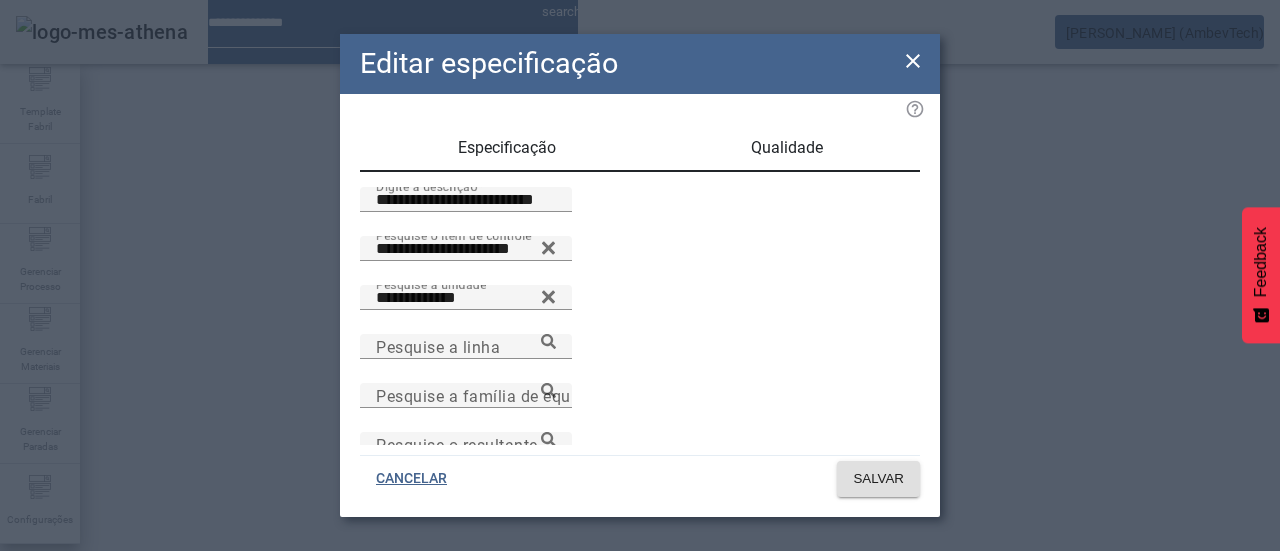 click on "Qualidade" at bounding box center (787, 148) 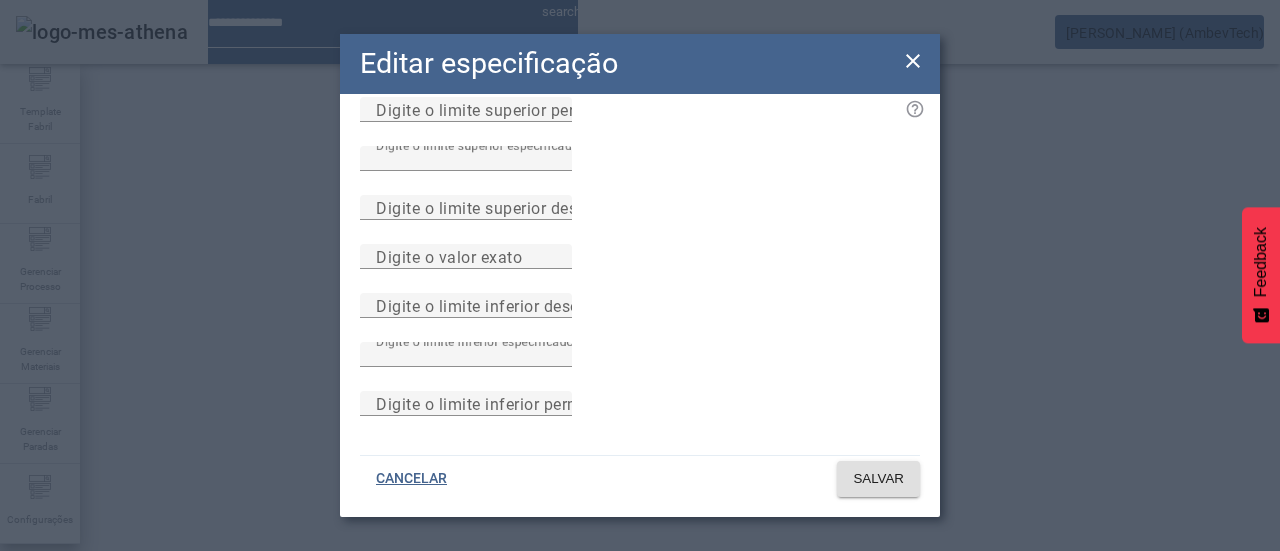 scroll, scrollTop: 0, scrollLeft: 0, axis: both 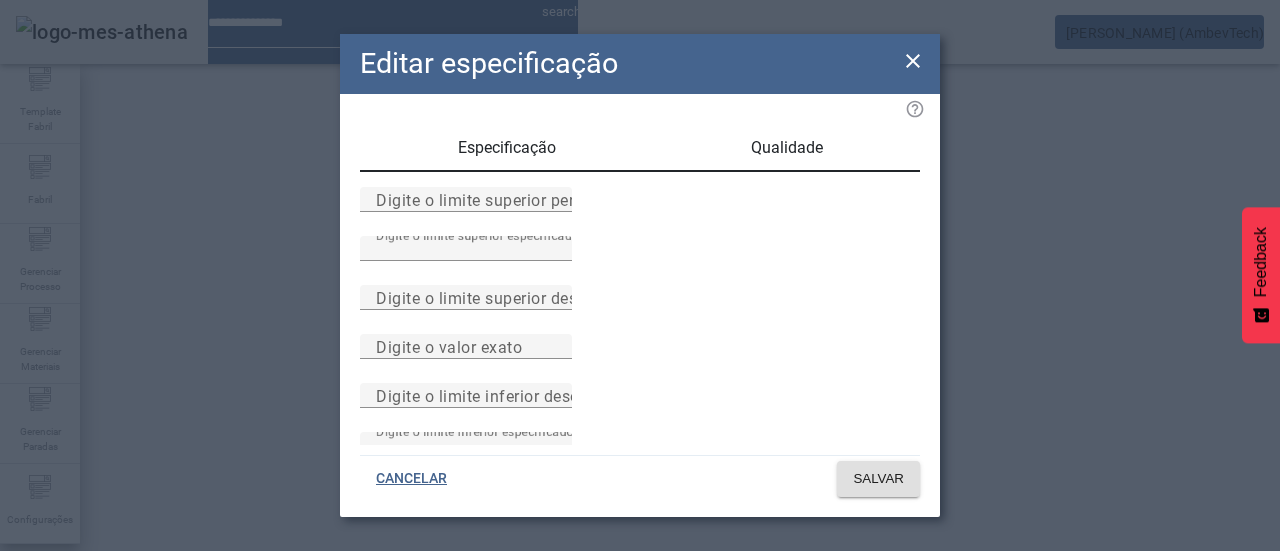 click on "Especificação" at bounding box center (507, 148) 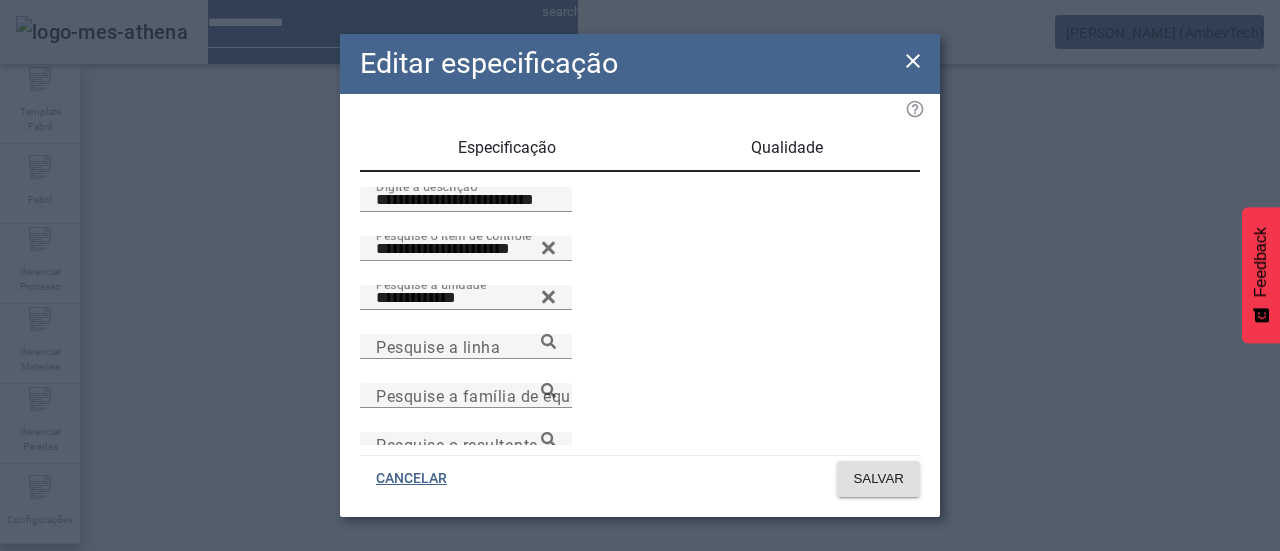click 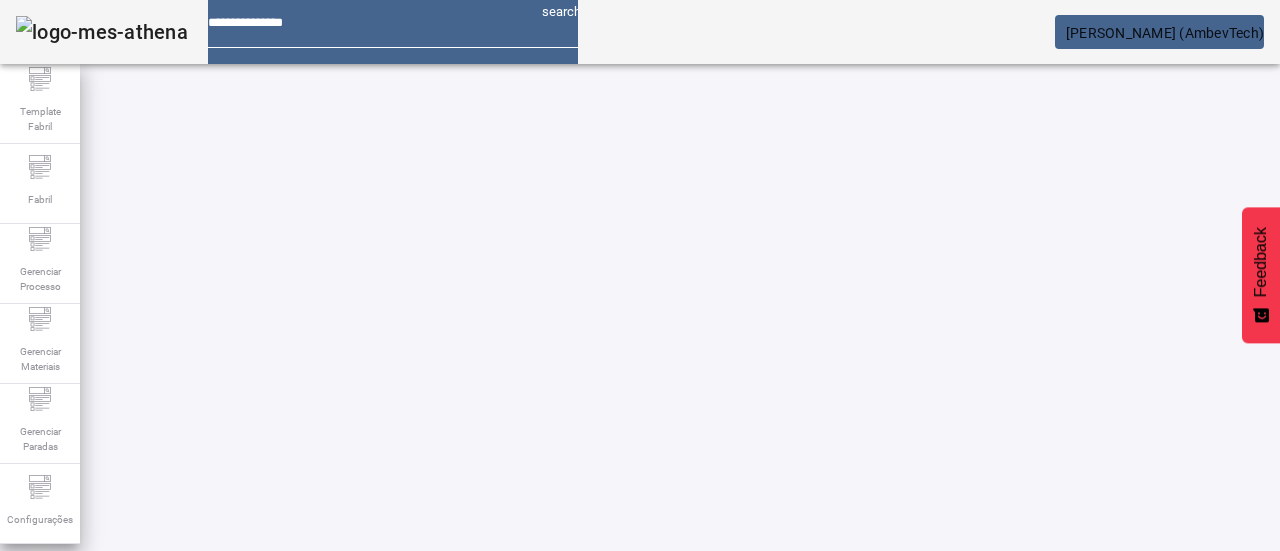 click 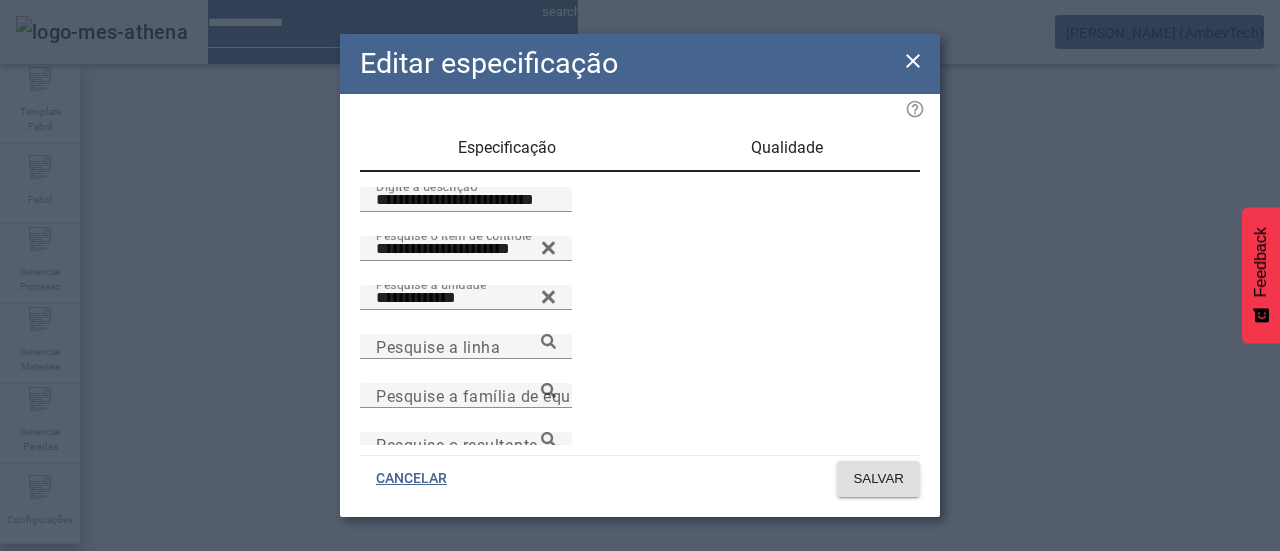 click on "Qualidade" at bounding box center [787, 148] 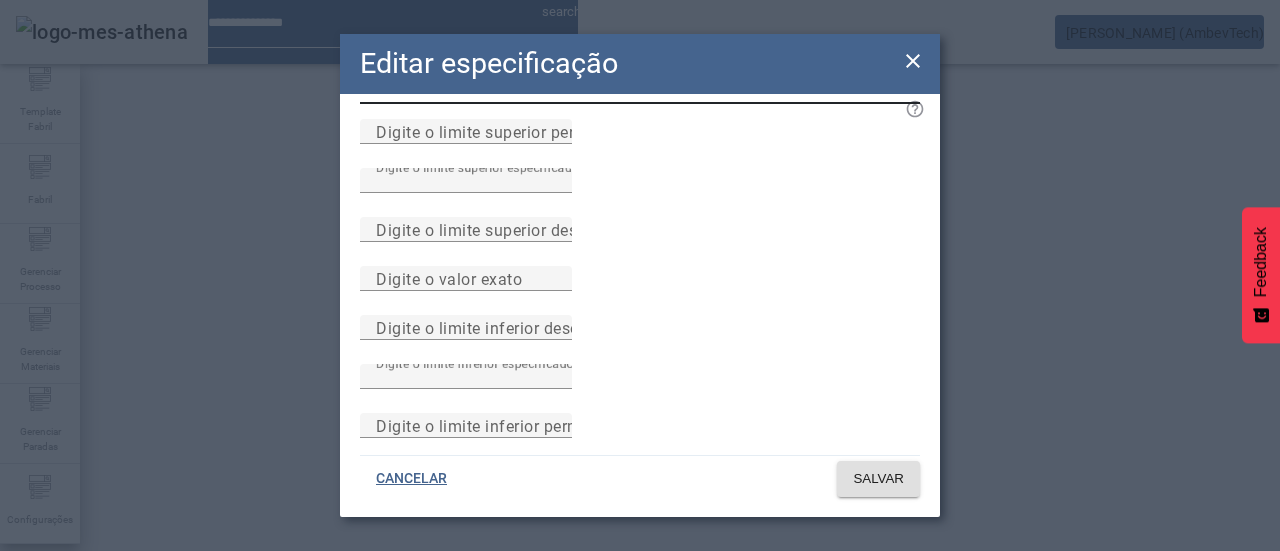 scroll, scrollTop: 0, scrollLeft: 0, axis: both 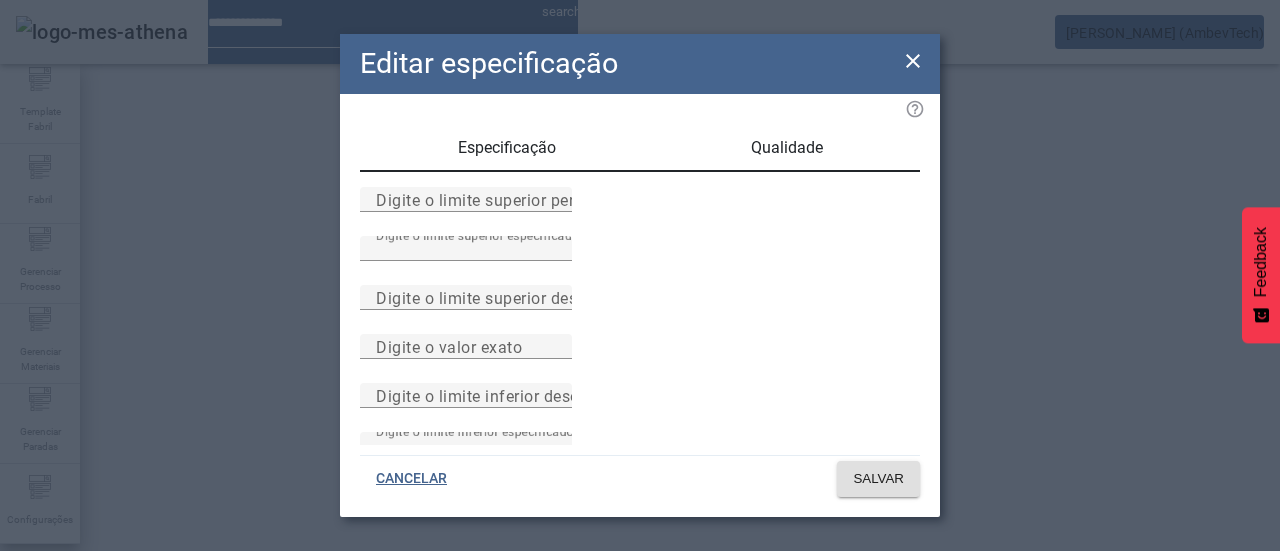 click on "Especificação" at bounding box center [507, 148] 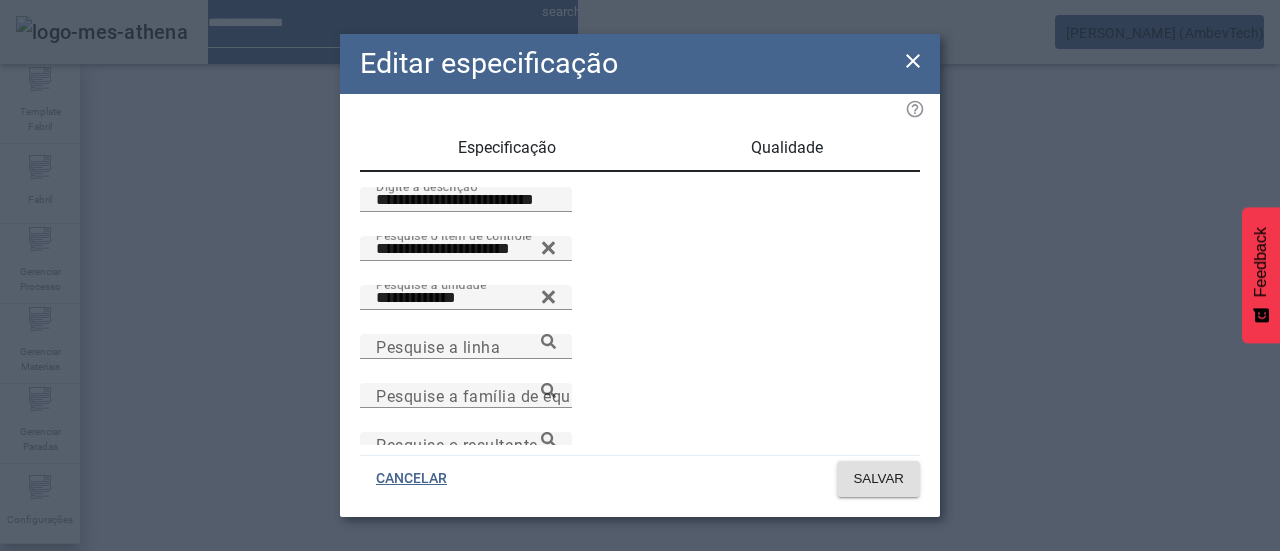 click 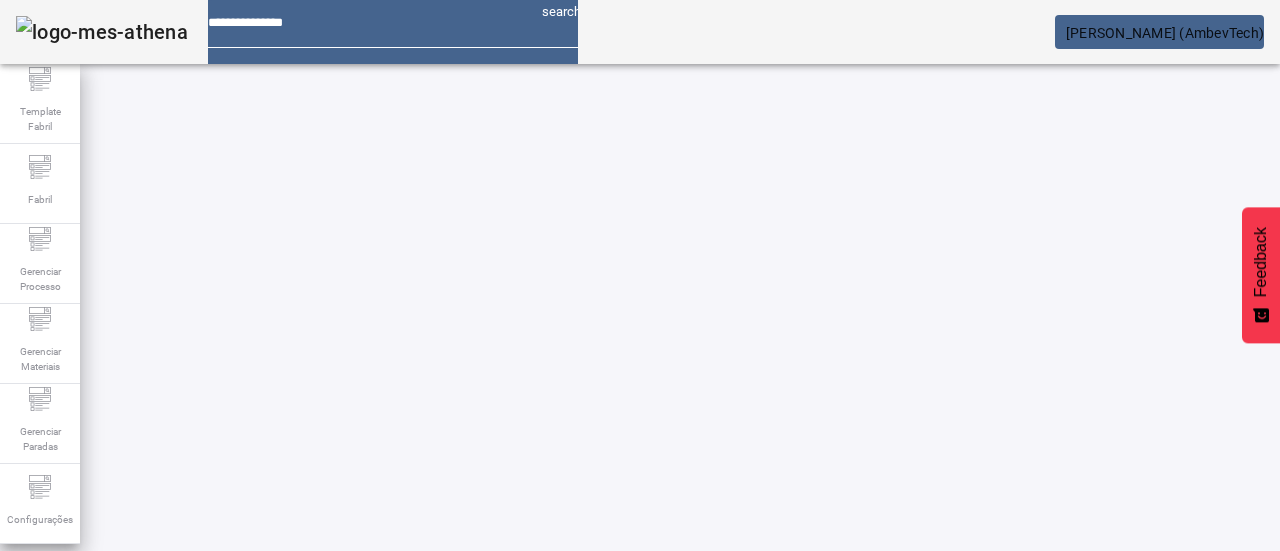 click 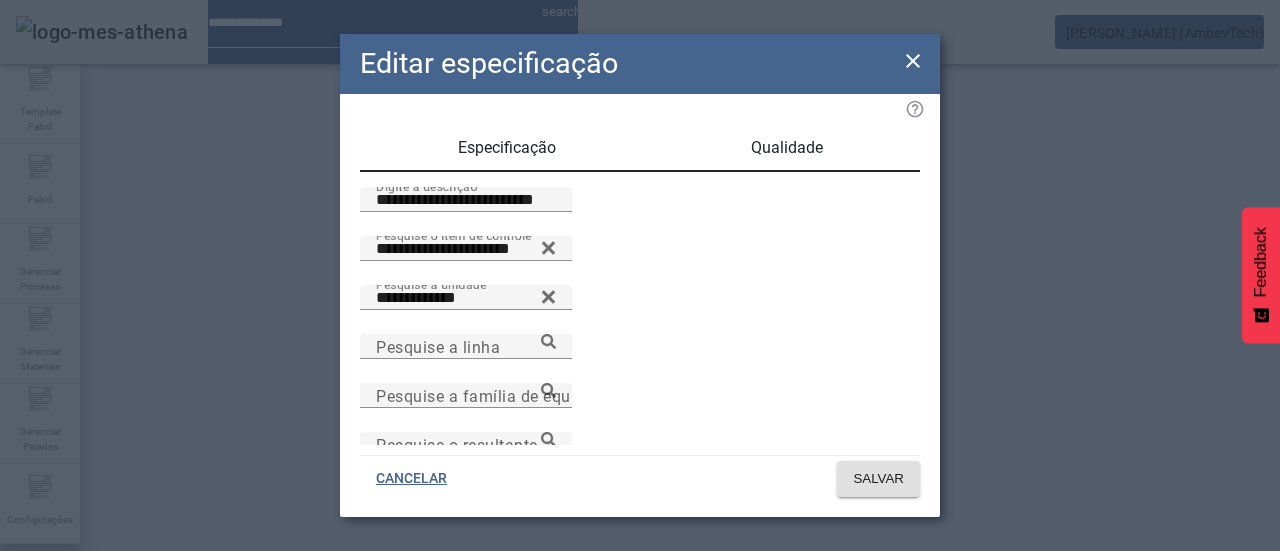 click on "Qualidade" at bounding box center (786, 148) 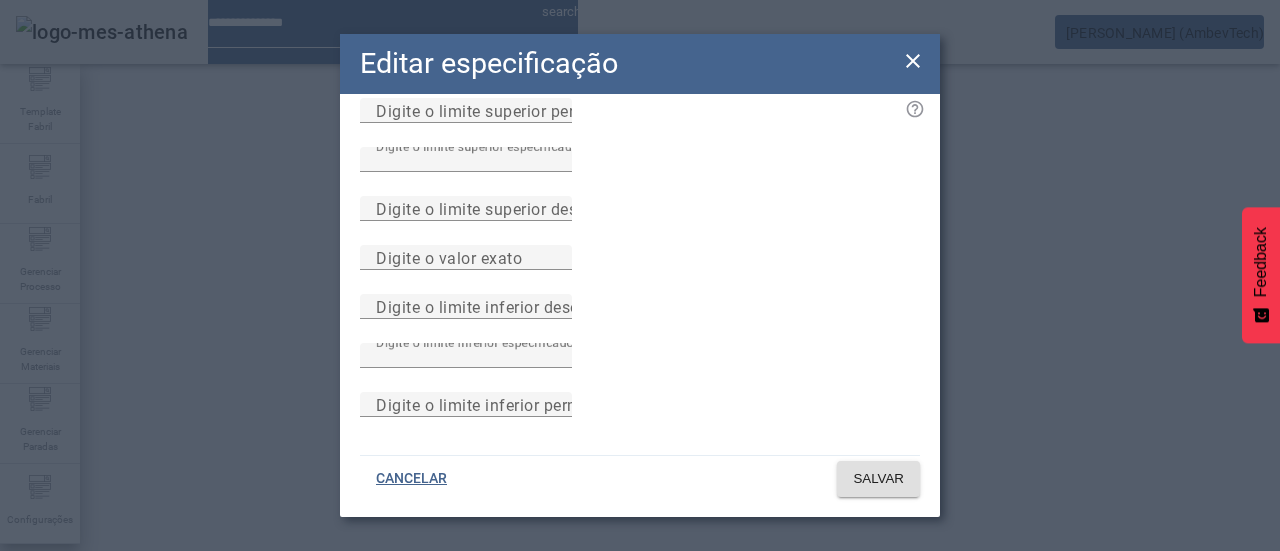 scroll, scrollTop: 0, scrollLeft: 0, axis: both 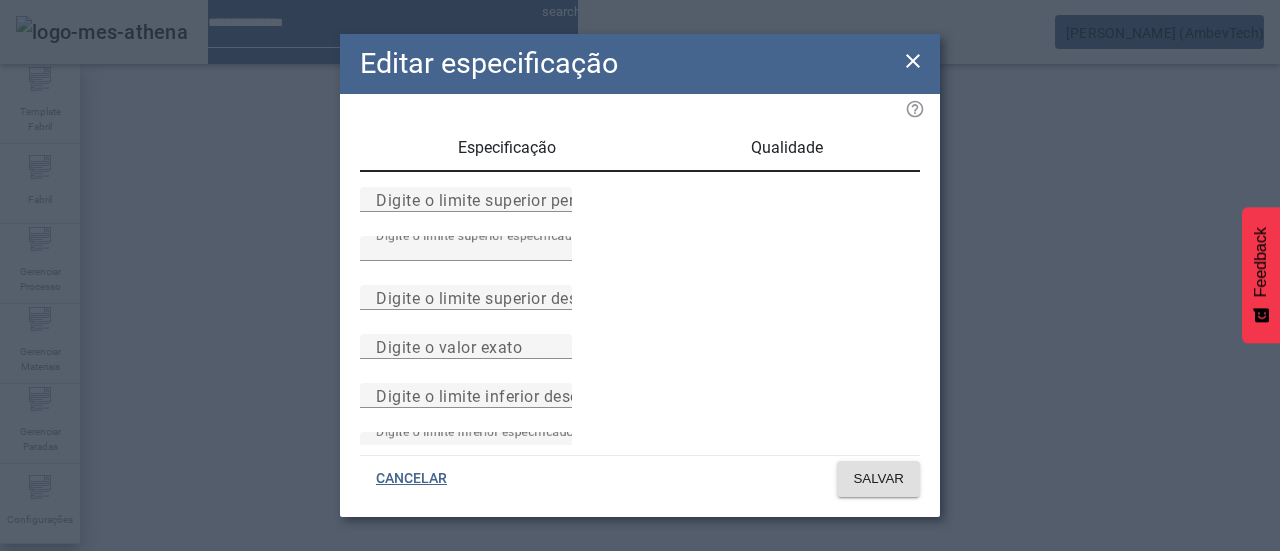 click on "Especificação" at bounding box center [506, 148] 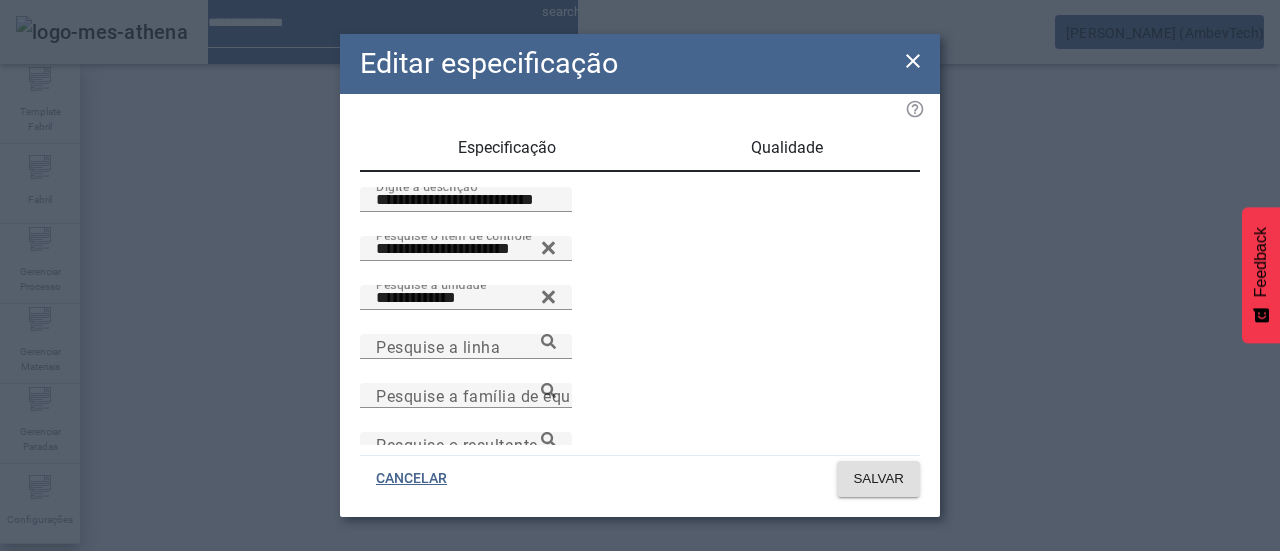 click 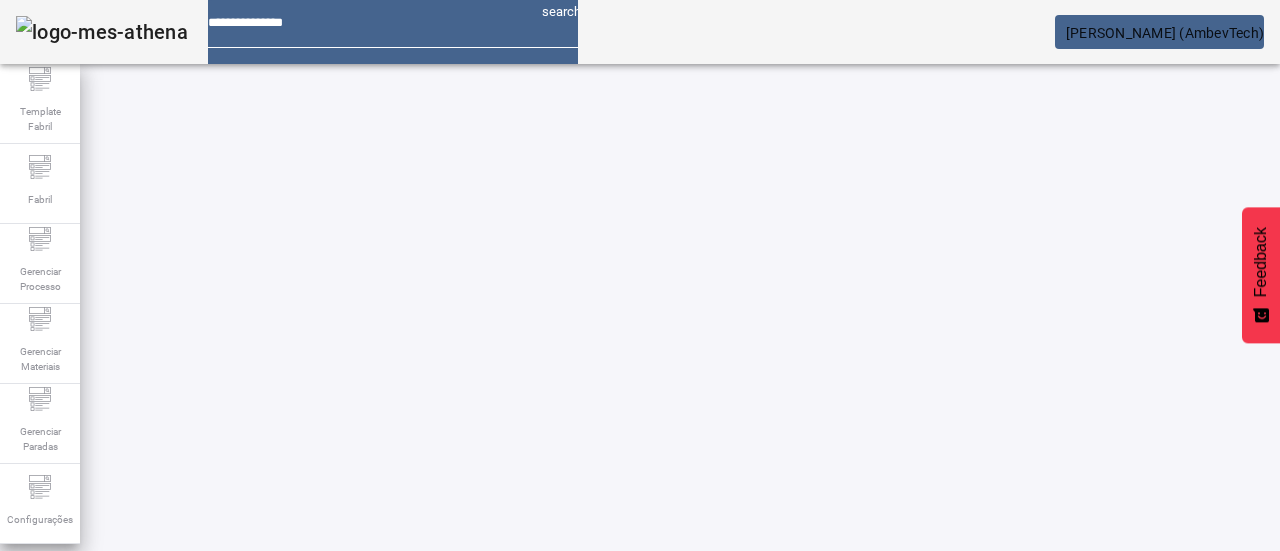 click 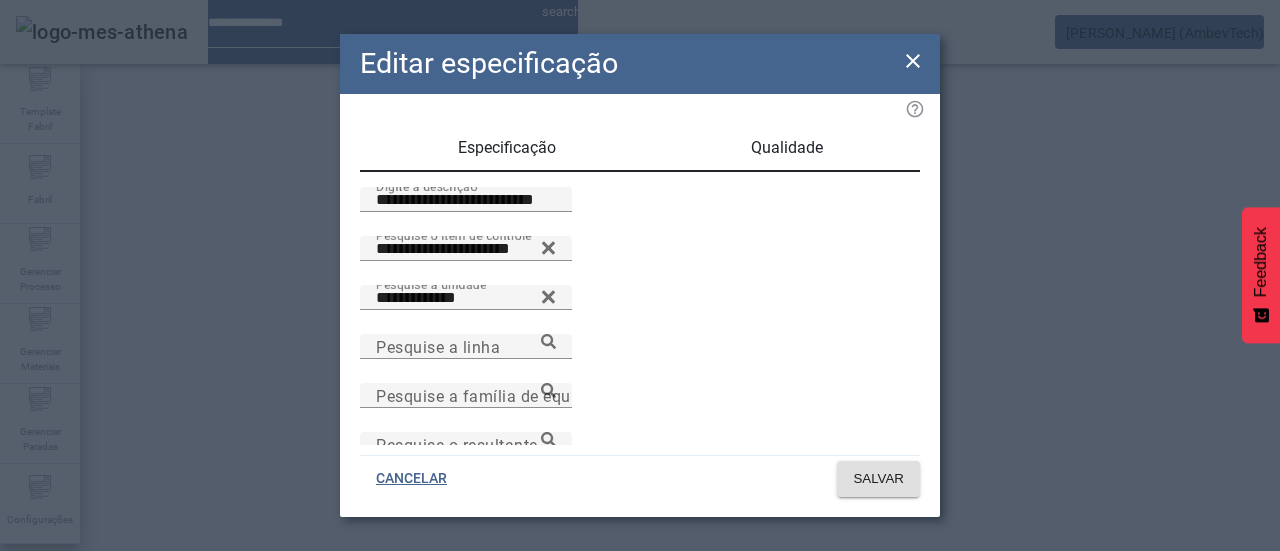 click on "Qualidade" at bounding box center (787, 148) 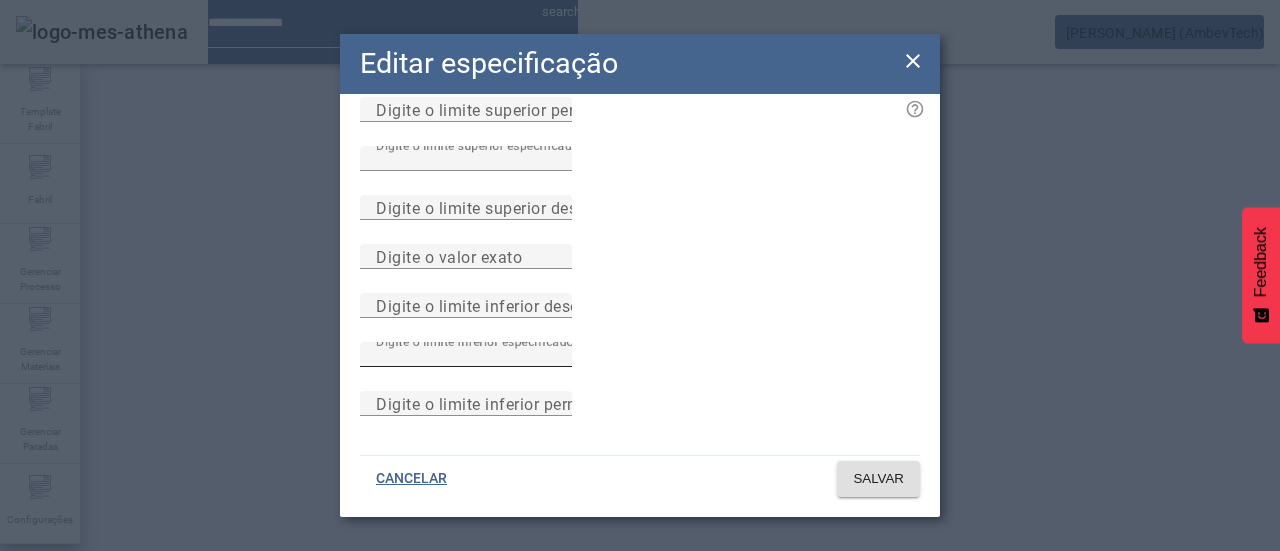 scroll, scrollTop: 0, scrollLeft: 0, axis: both 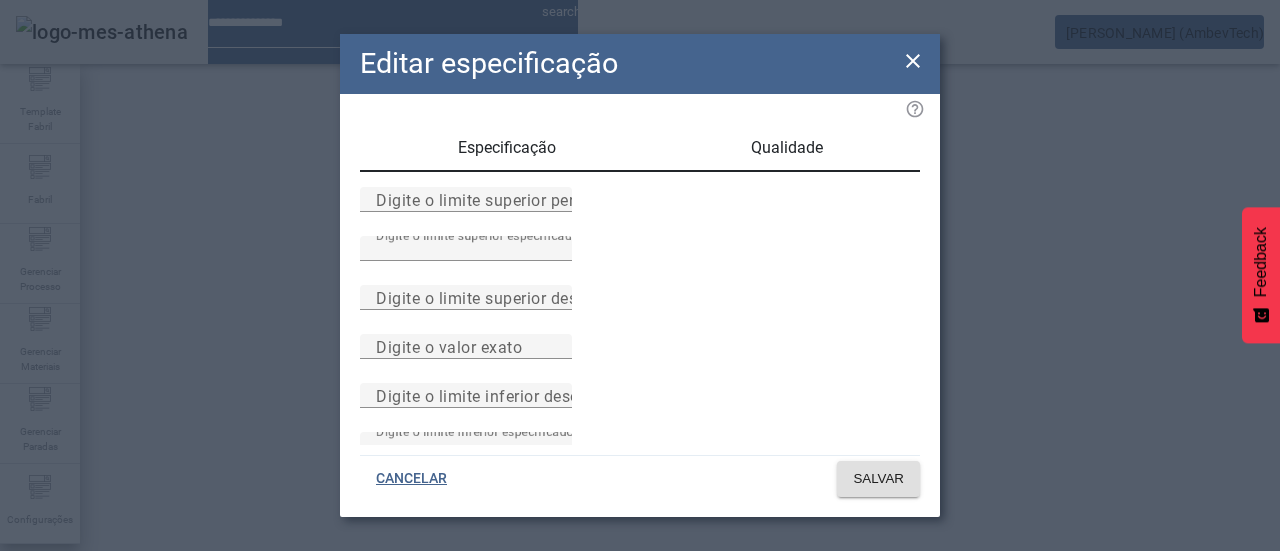 drag, startPoint x: 458, startPoint y: 136, endPoint x: 452, endPoint y: 124, distance: 13.416408 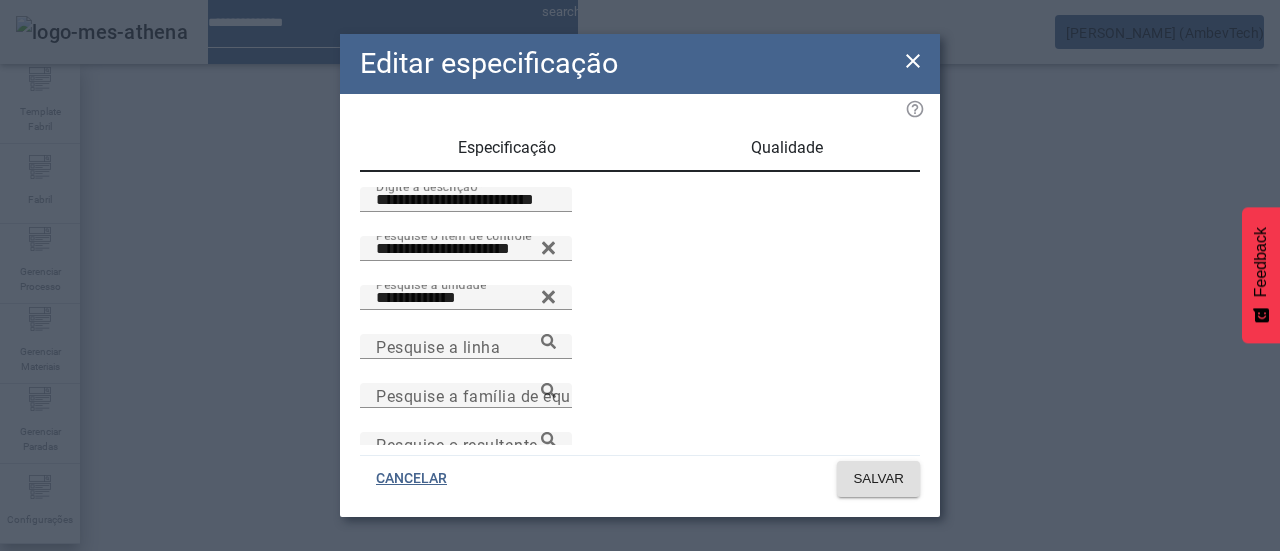 click 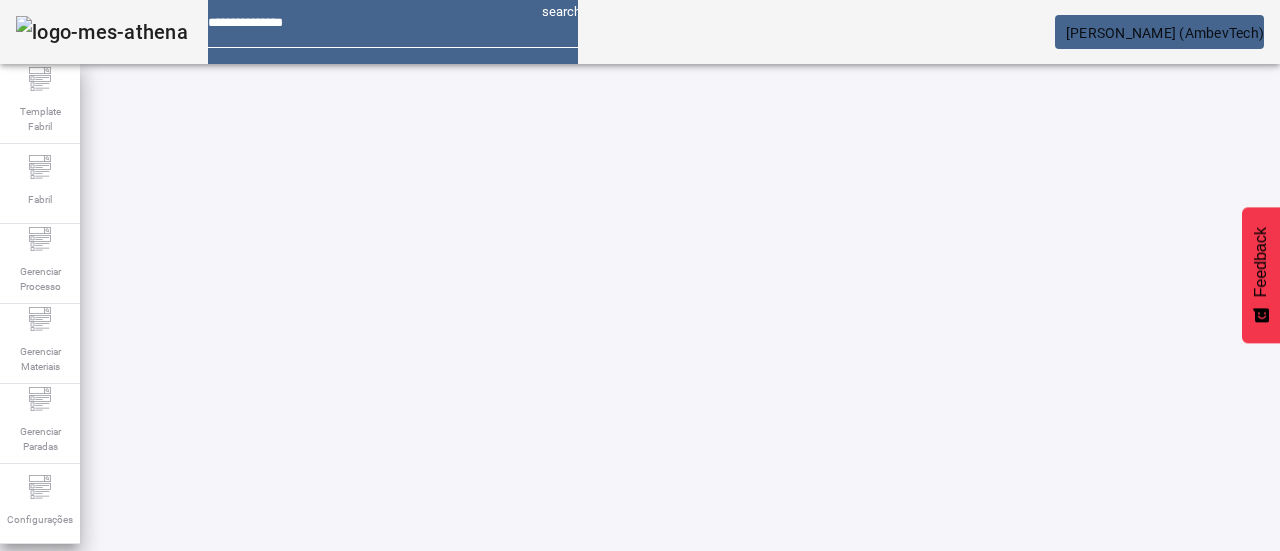 scroll, scrollTop: 648, scrollLeft: 0, axis: vertical 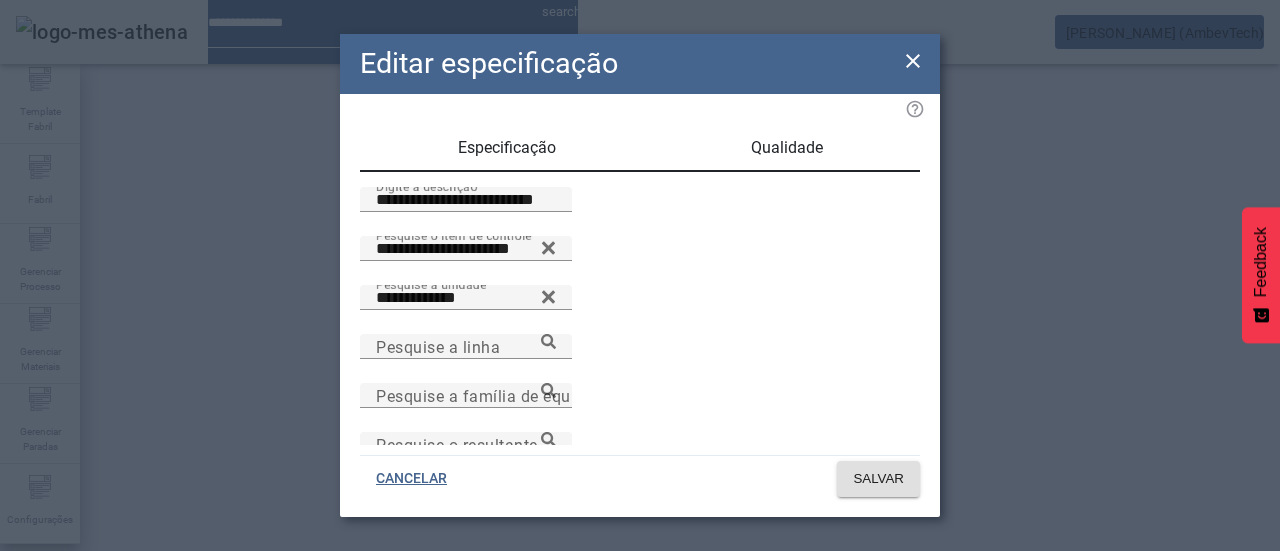 click on "Qualidade" at bounding box center (787, 148) 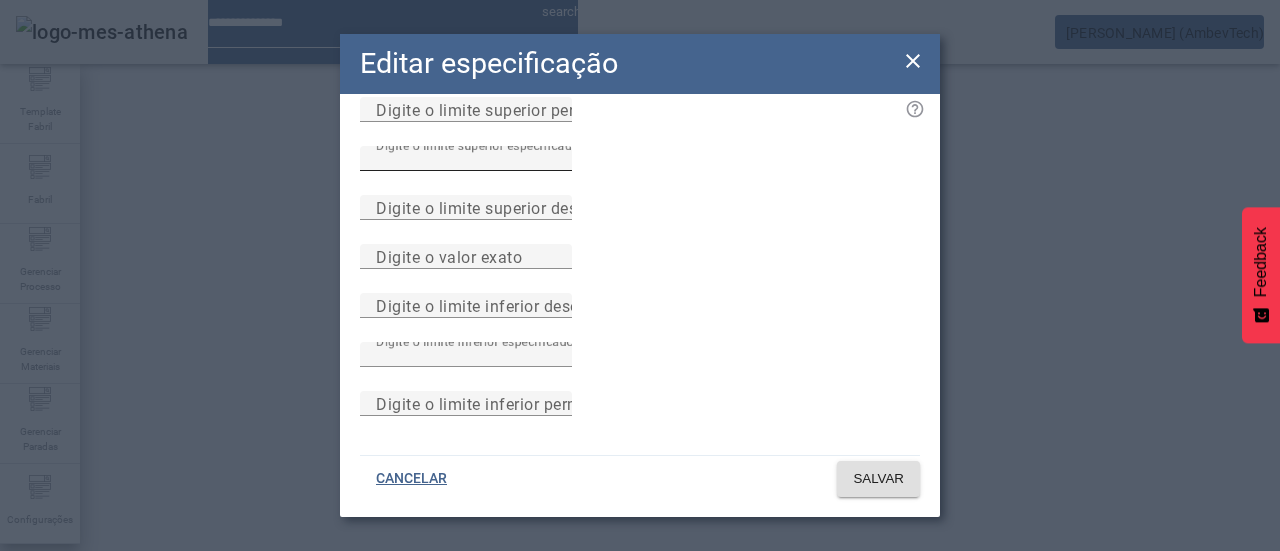 scroll, scrollTop: 0, scrollLeft: 0, axis: both 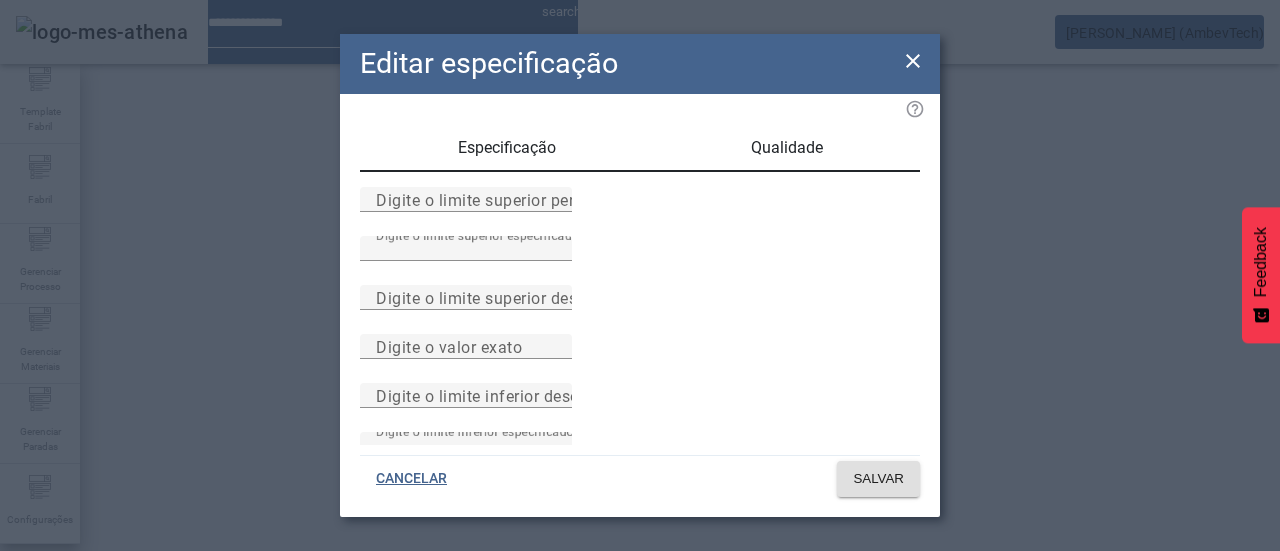click on "Especificação" at bounding box center [507, 148] 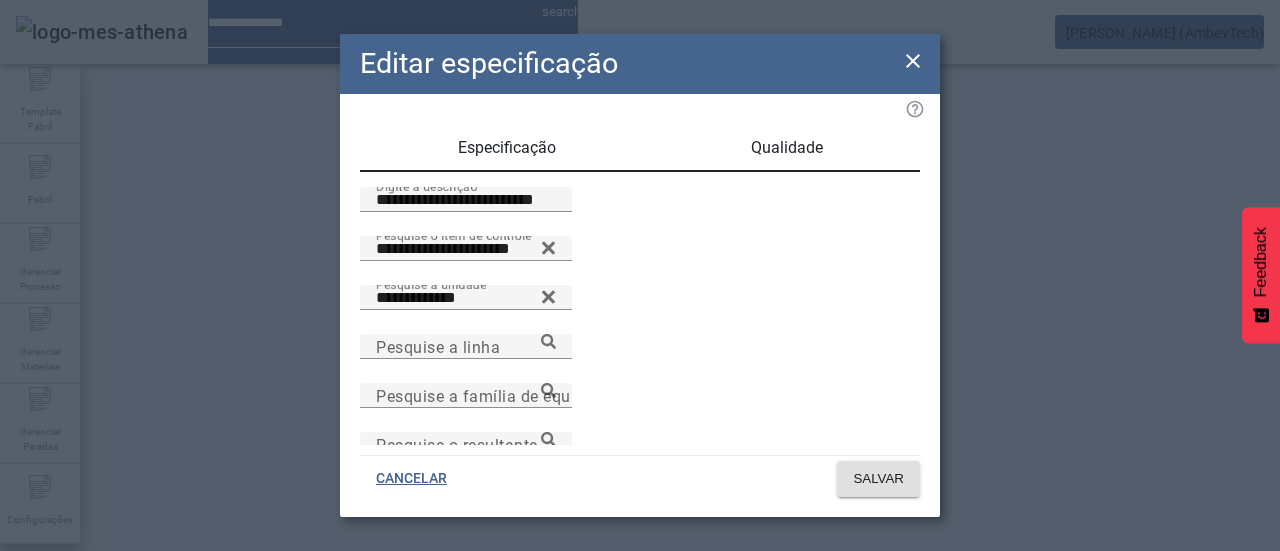 click 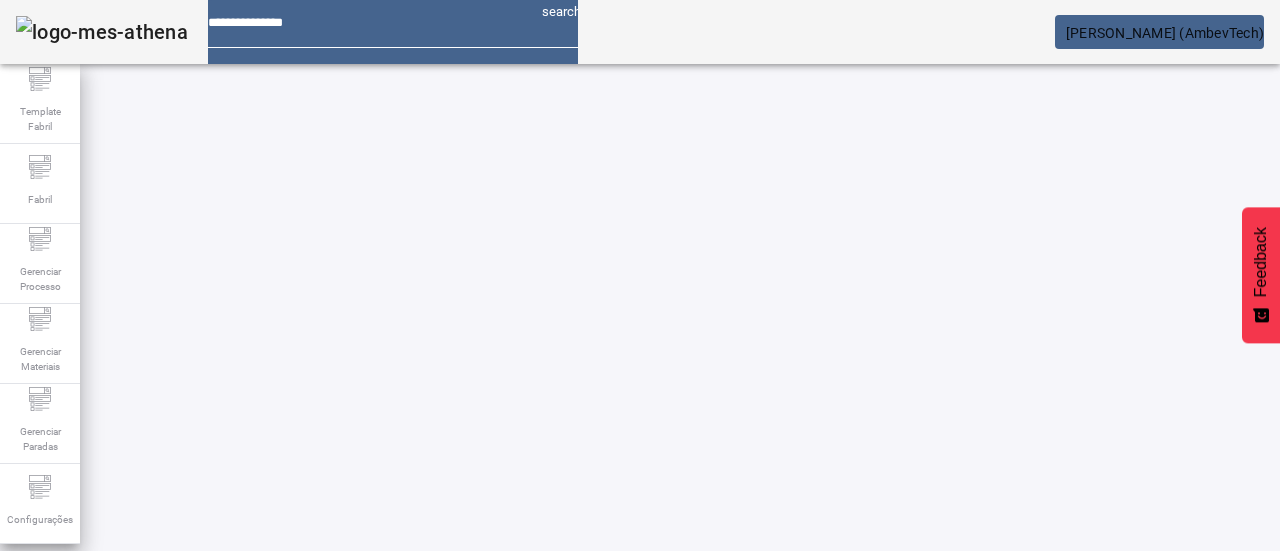 click 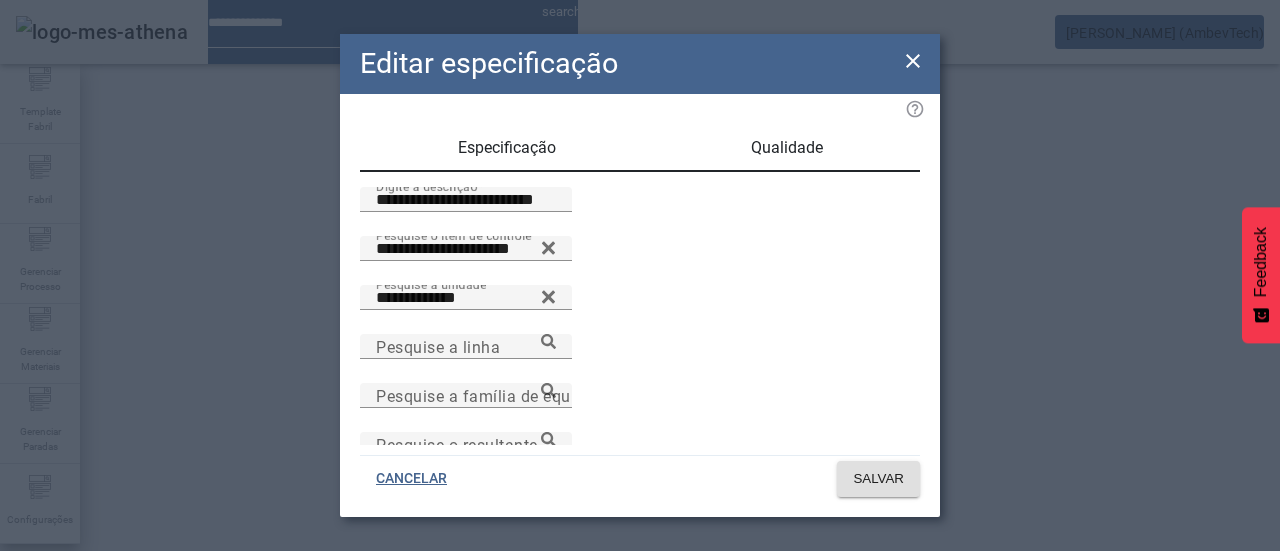 click on "Qualidade" at bounding box center [786, 148] 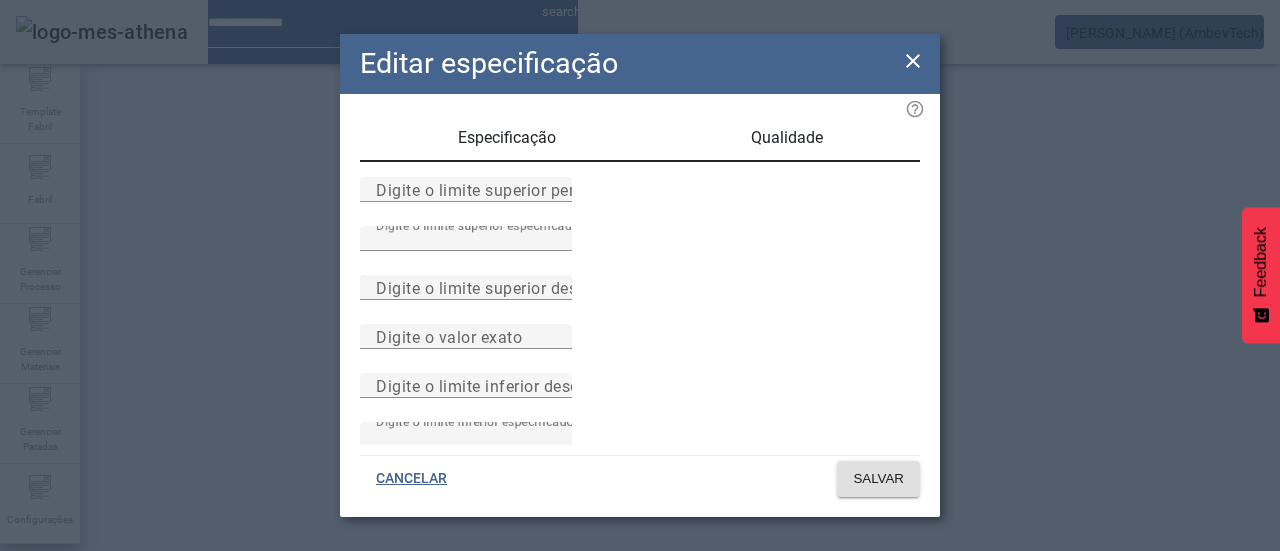 scroll, scrollTop: 0, scrollLeft: 0, axis: both 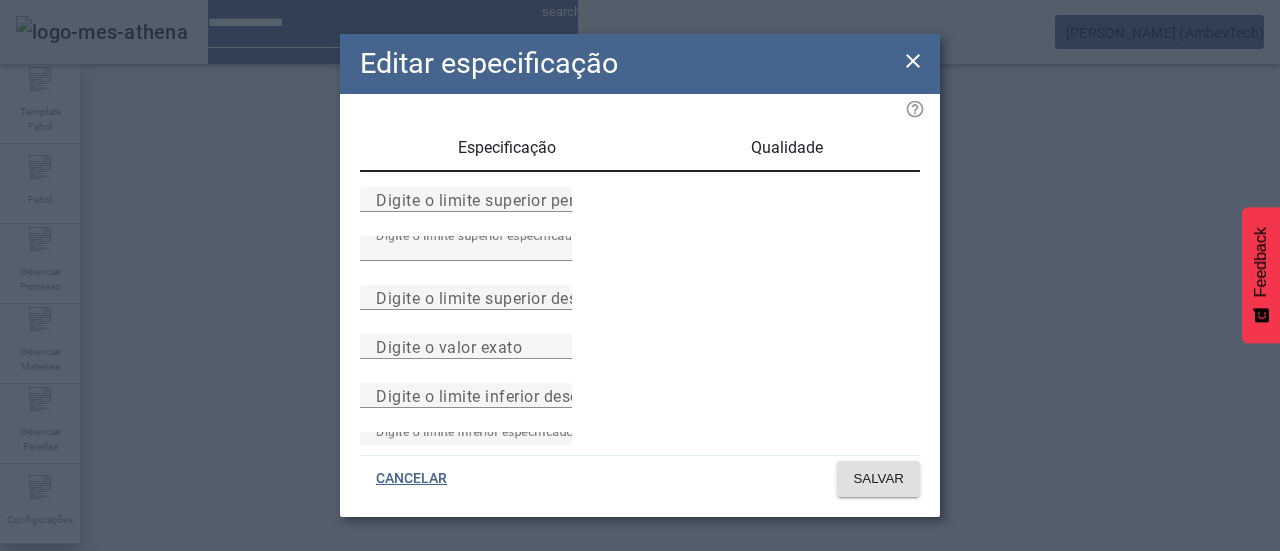 click on "Especificação" at bounding box center (507, 148) 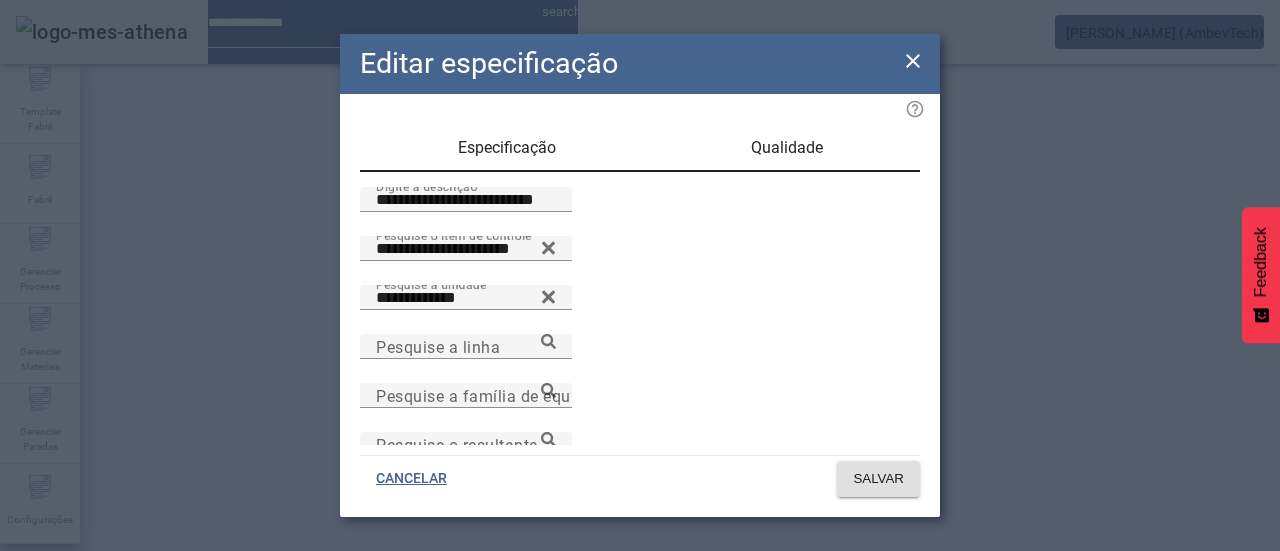 click 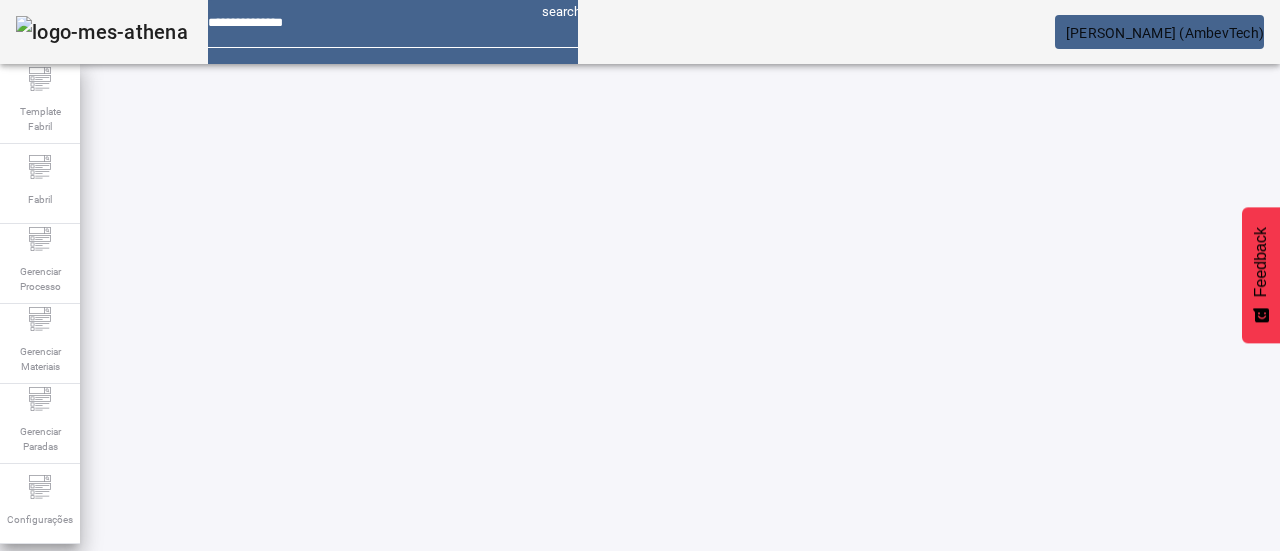 click at bounding box center (715, 952) 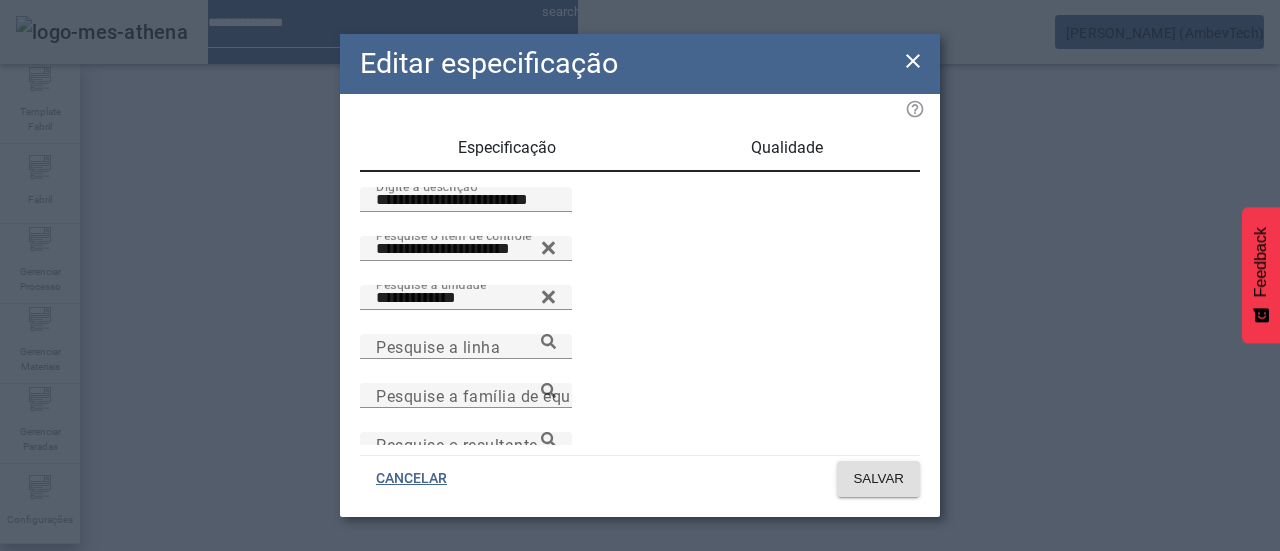 click on "Qualidade" at bounding box center (787, 148) 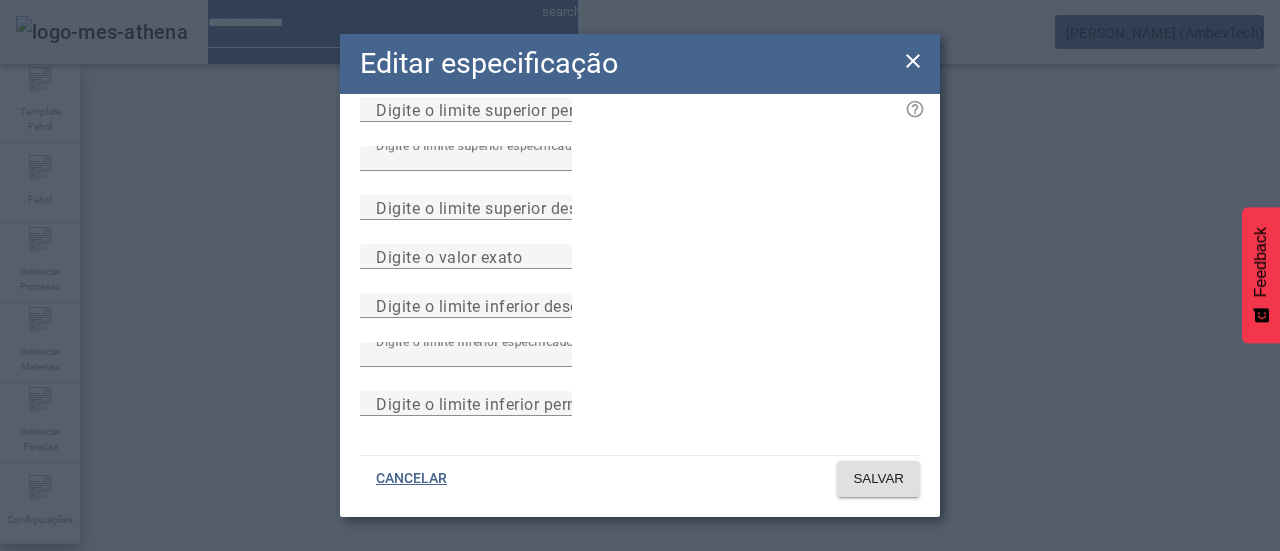 scroll, scrollTop: 0, scrollLeft: 0, axis: both 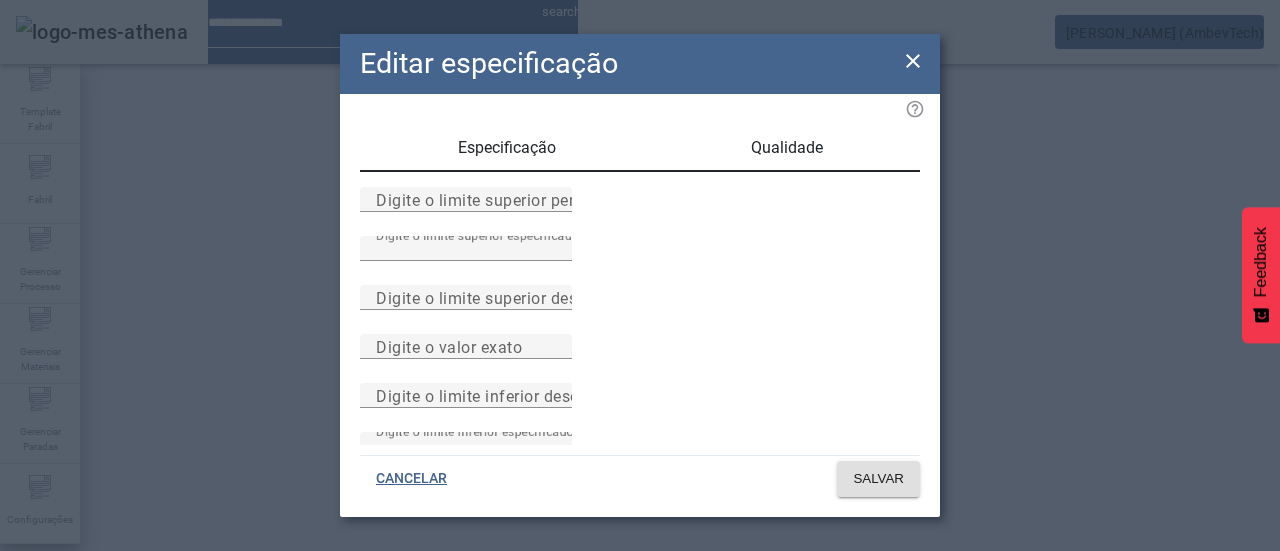 click on "Especificação" at bounding box center [507, 148] 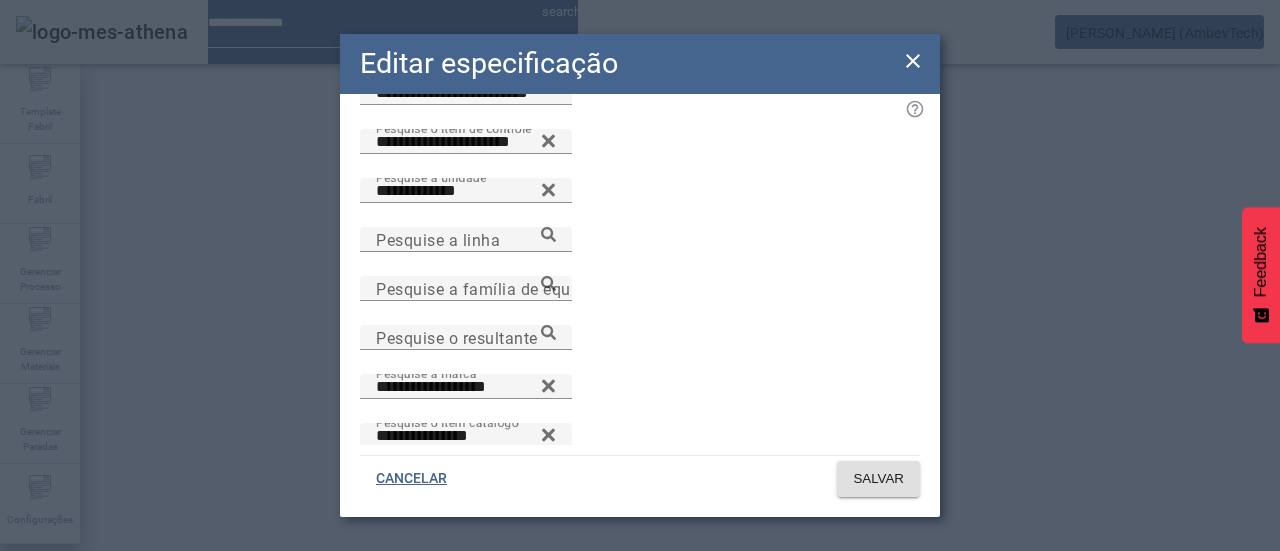scroll, scrollTop: 200, scrollLeft: 0, axis: vertical 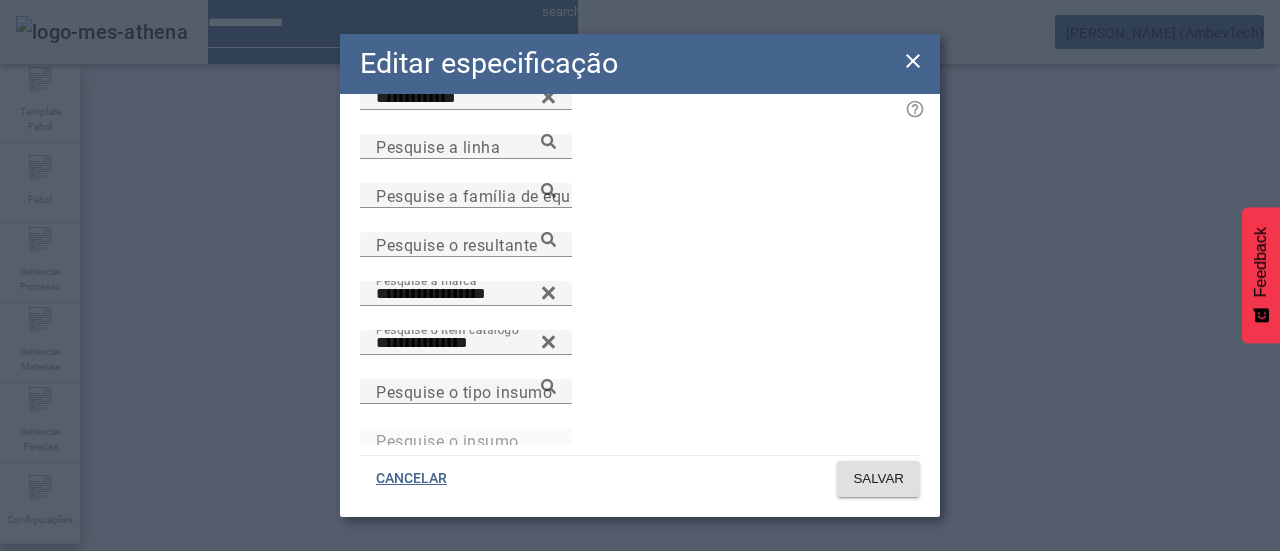 click 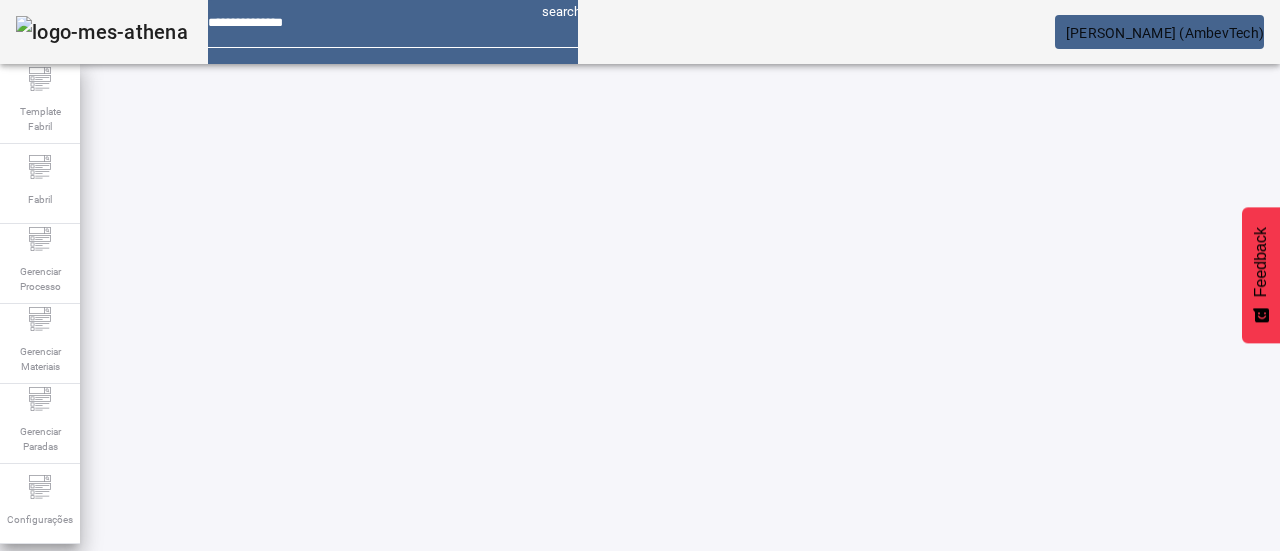 click at bounding box center [715, 752] 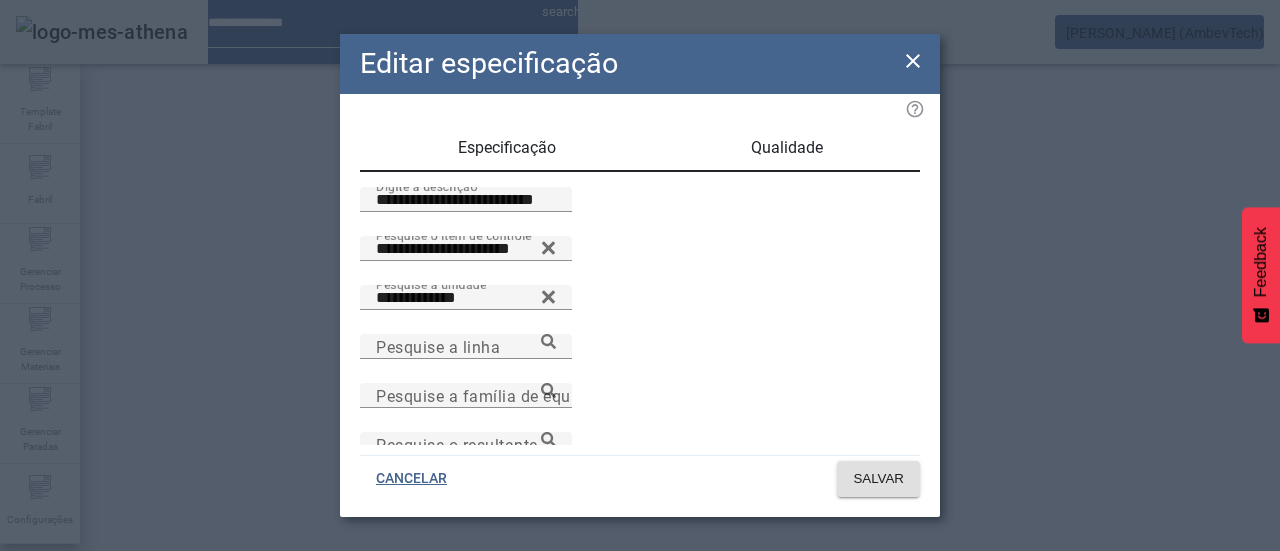 click on "Qualidade" at bounding box center [787, 148] 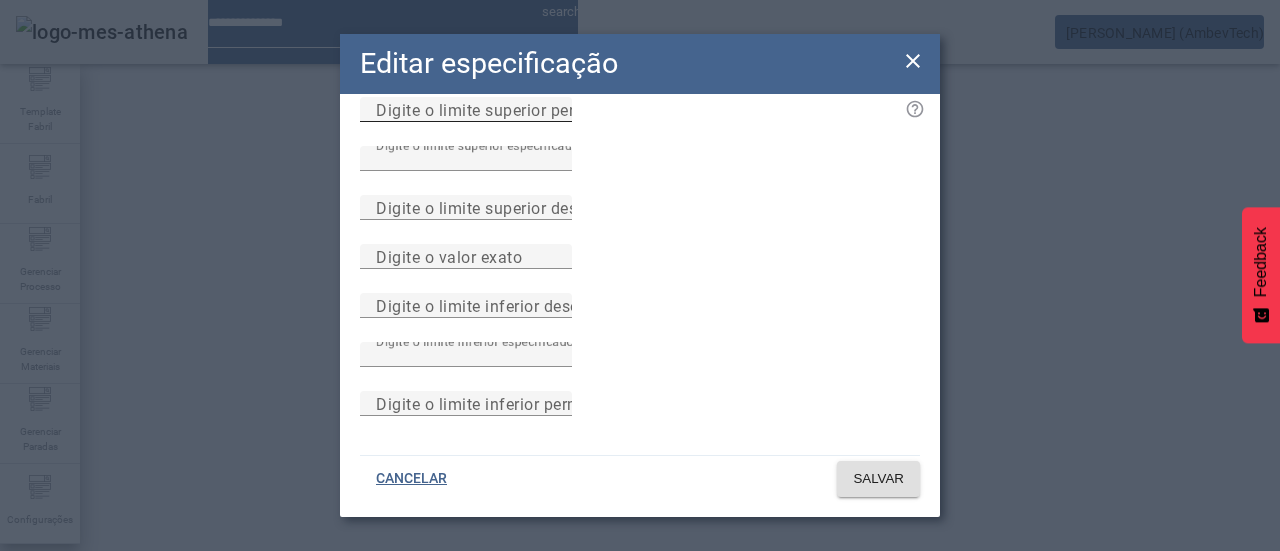 scroll, scrollTop: 0, scrollLeft: 0, axis: both 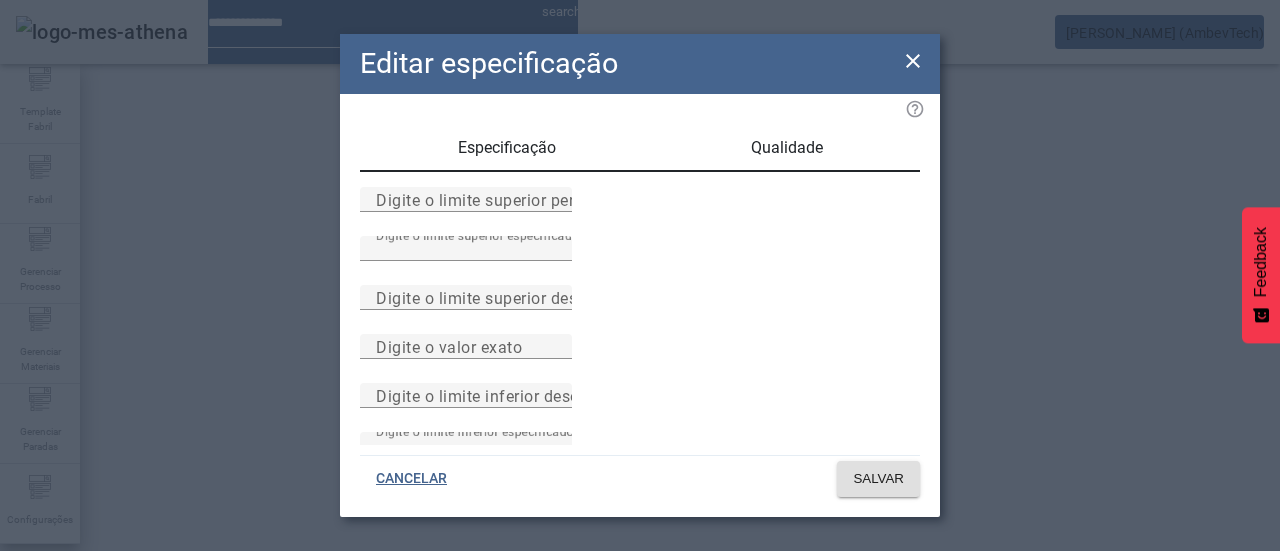 click 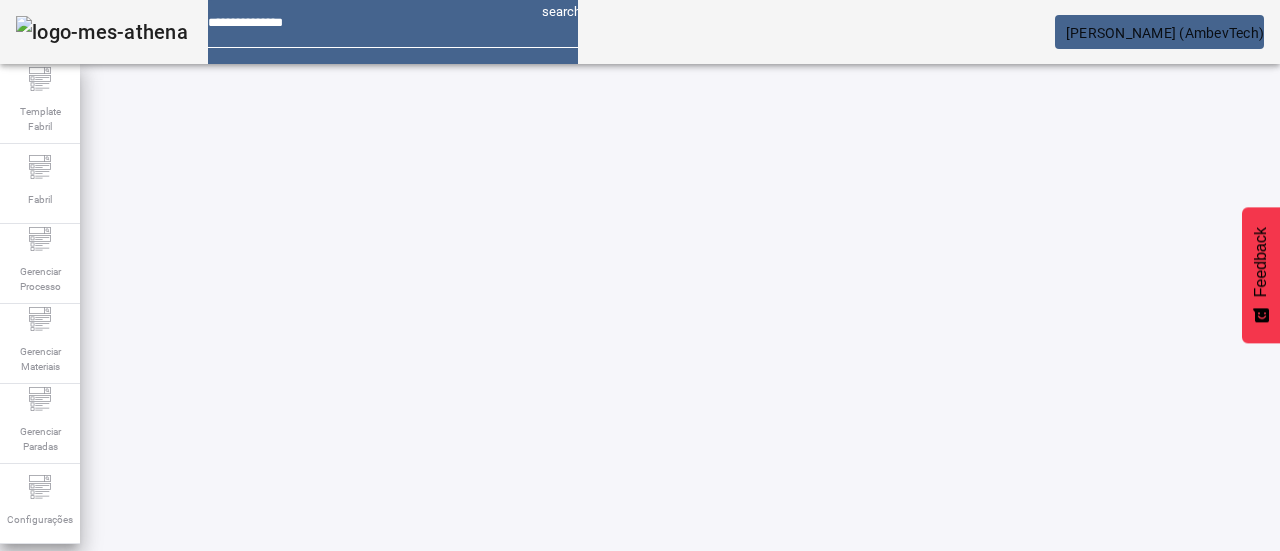 click at bounding box center [715, 852] 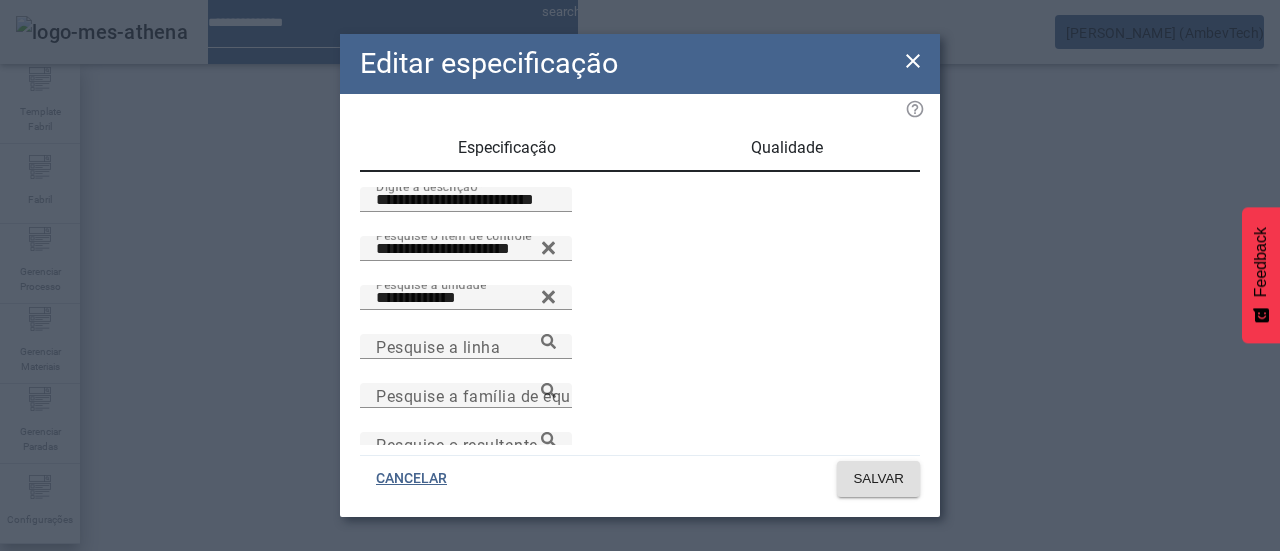 click on "Qualidade" at bounding box center (786, 148) 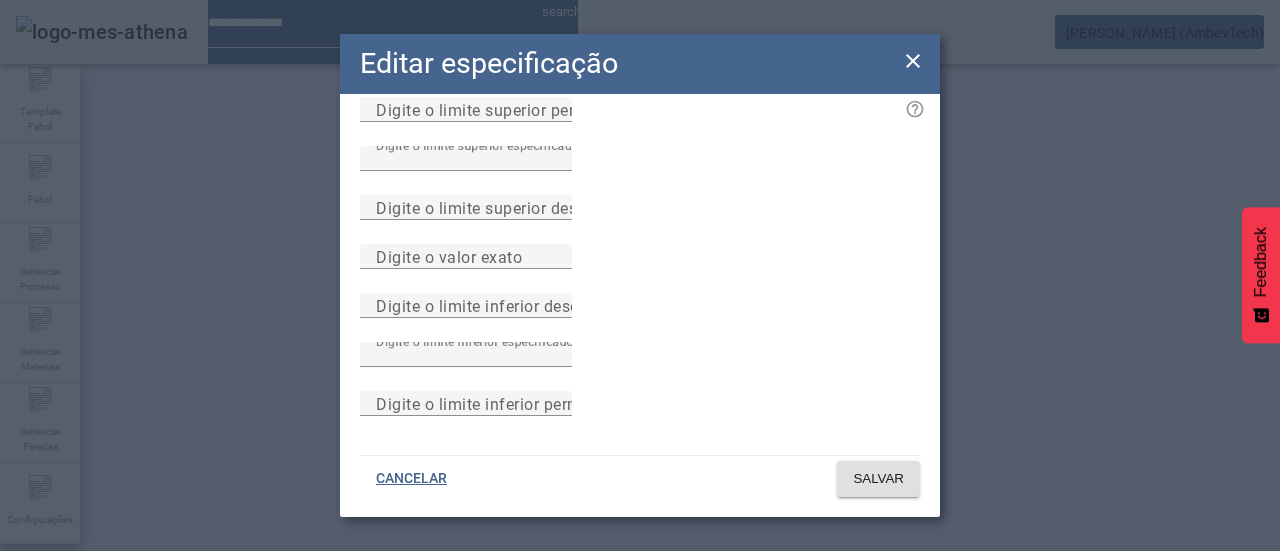 scroll, scrollTop: 0, scrollLeft: 0, axis: both 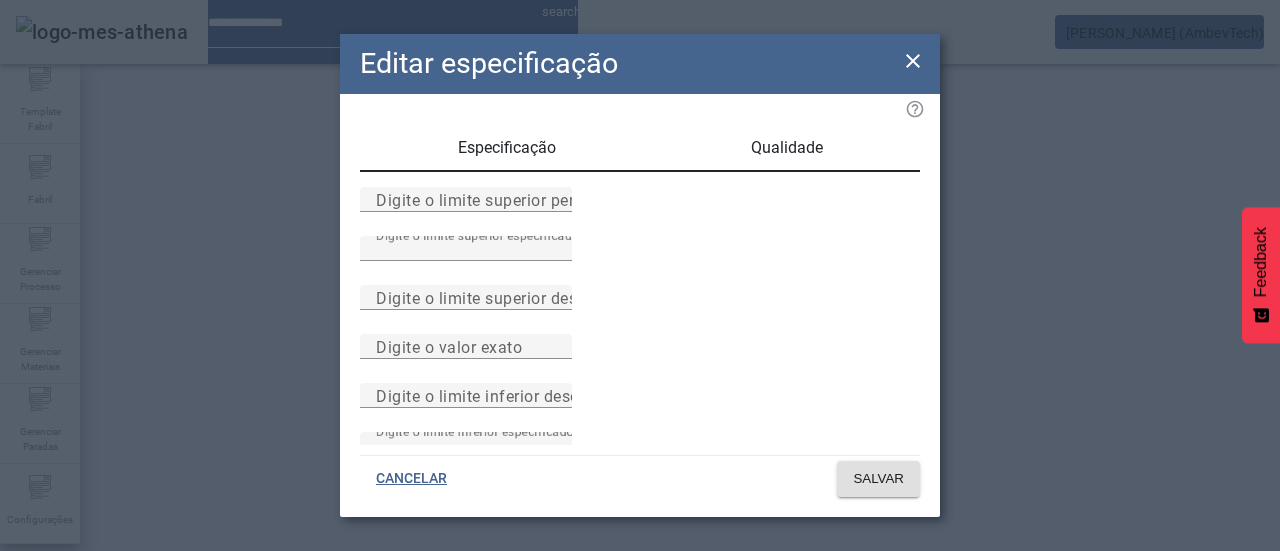 click on "Especificação" at bounding box center (507, 148) 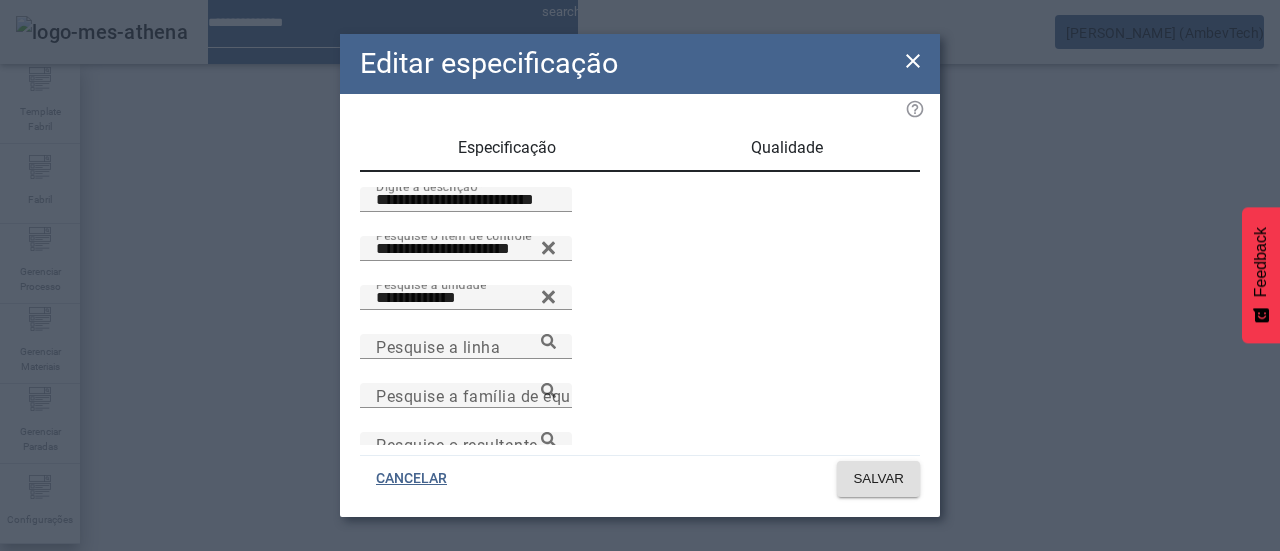 click 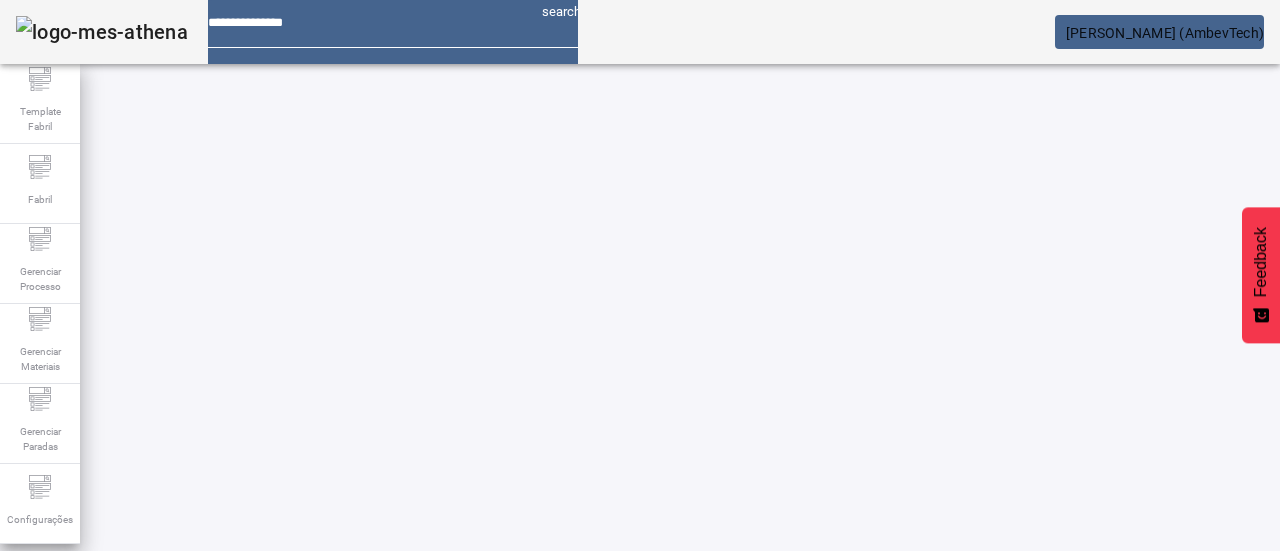 click 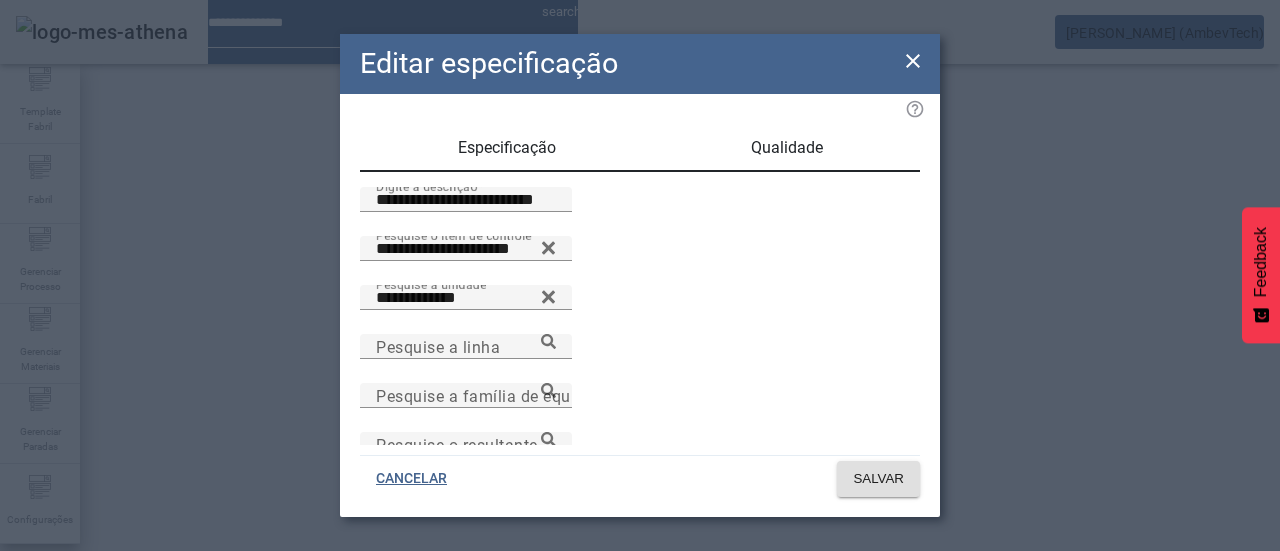 click on "Qualidade" at bounding box center (787, 148) 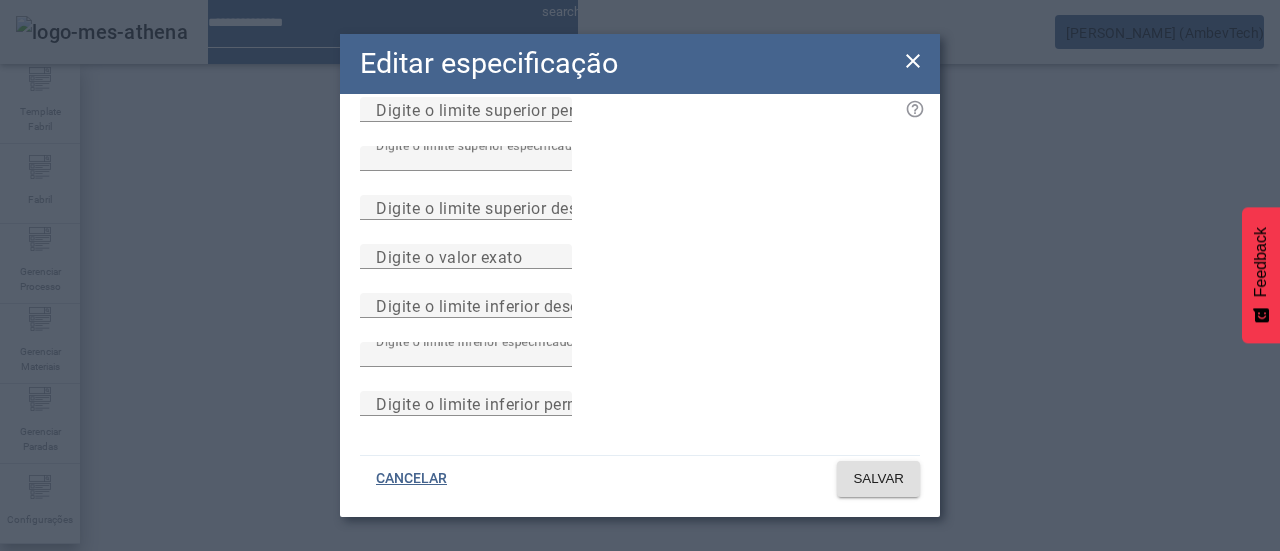 scroll, scrollTop: 0, scrollLeft: 0, axis: both 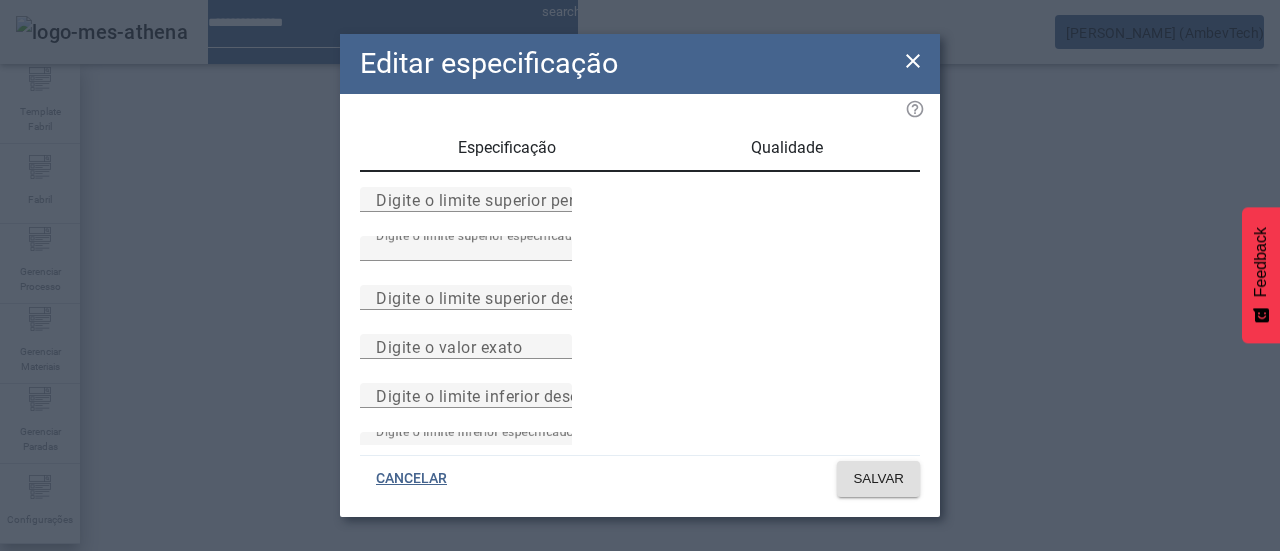 click on "Especificação" at bounding box center (507, 148) 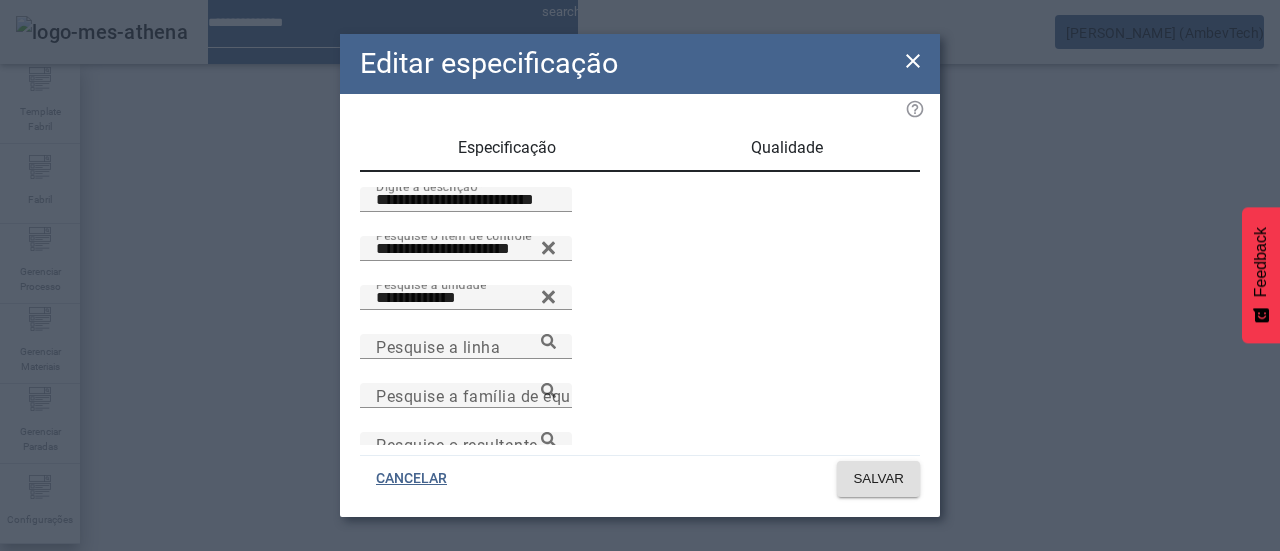 click 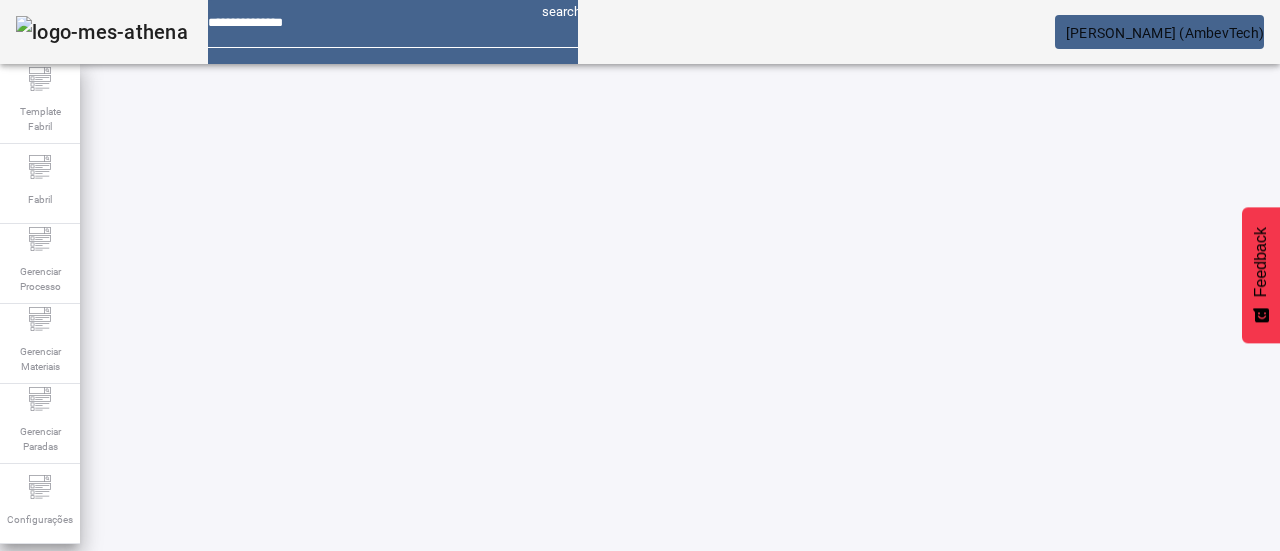 scroll, scrollTop: 648, scrollLeft: 0, axis: vertical 